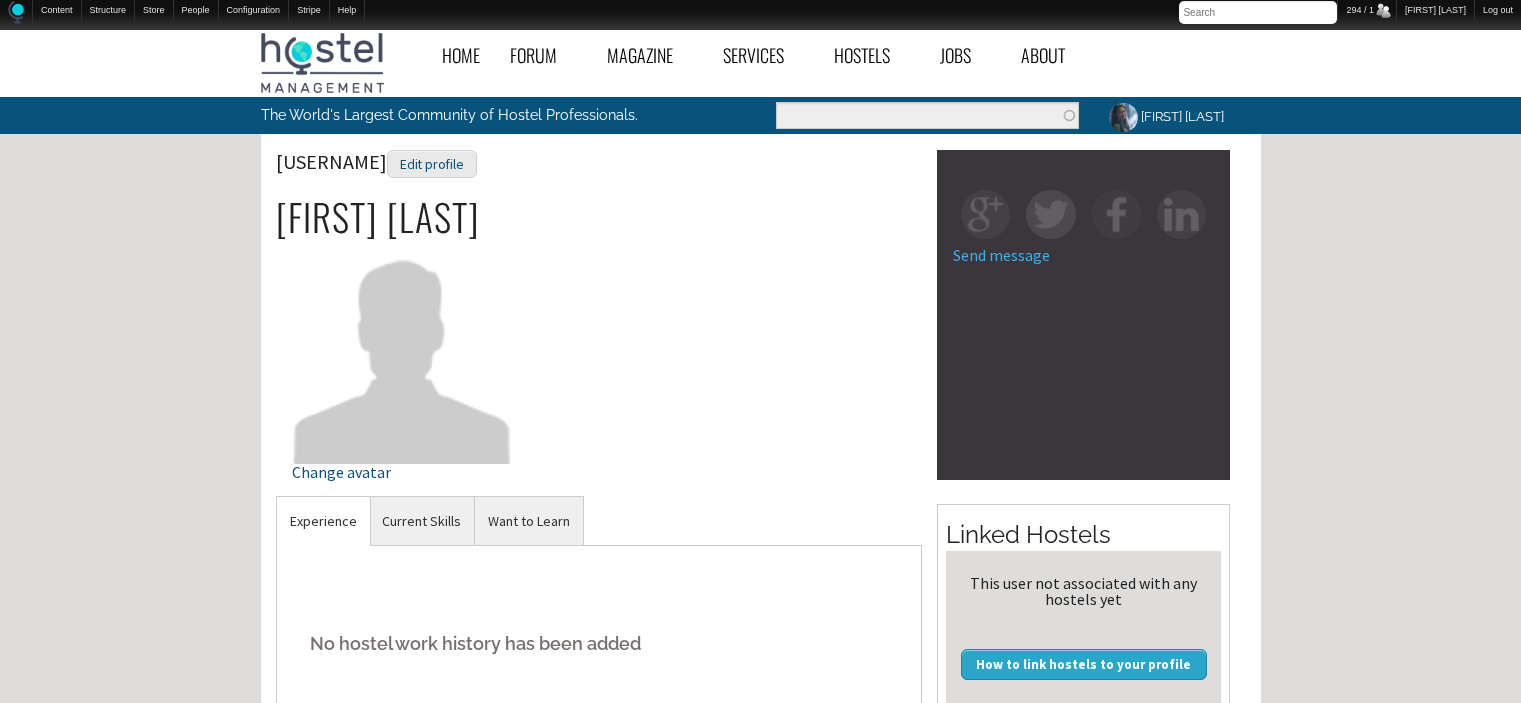 scroll, scrollTop: 0, scrollLeft: 0, axis: both 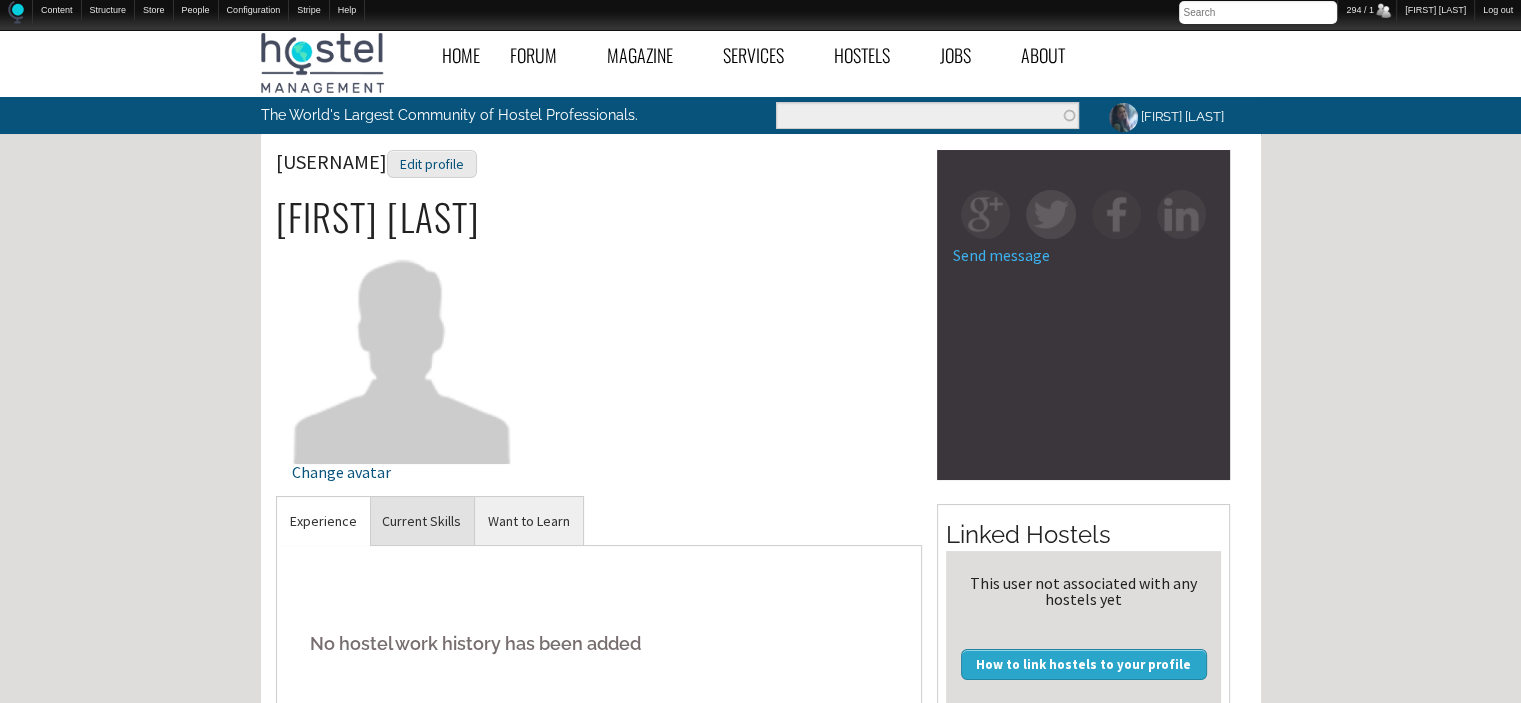 click on "Current Skills" at bounding box center (323, 521) 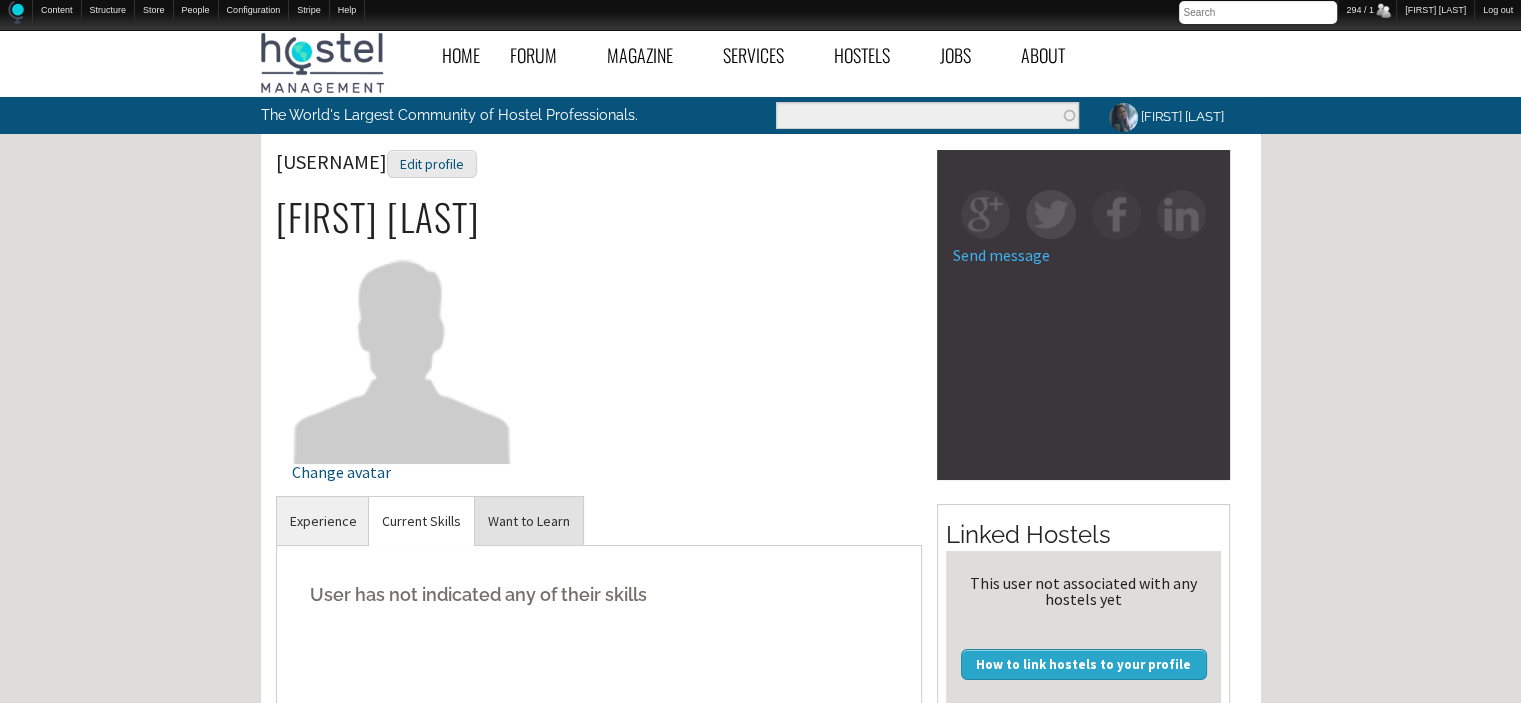 click on "Want to Learn" at bounding box center [323, 521] 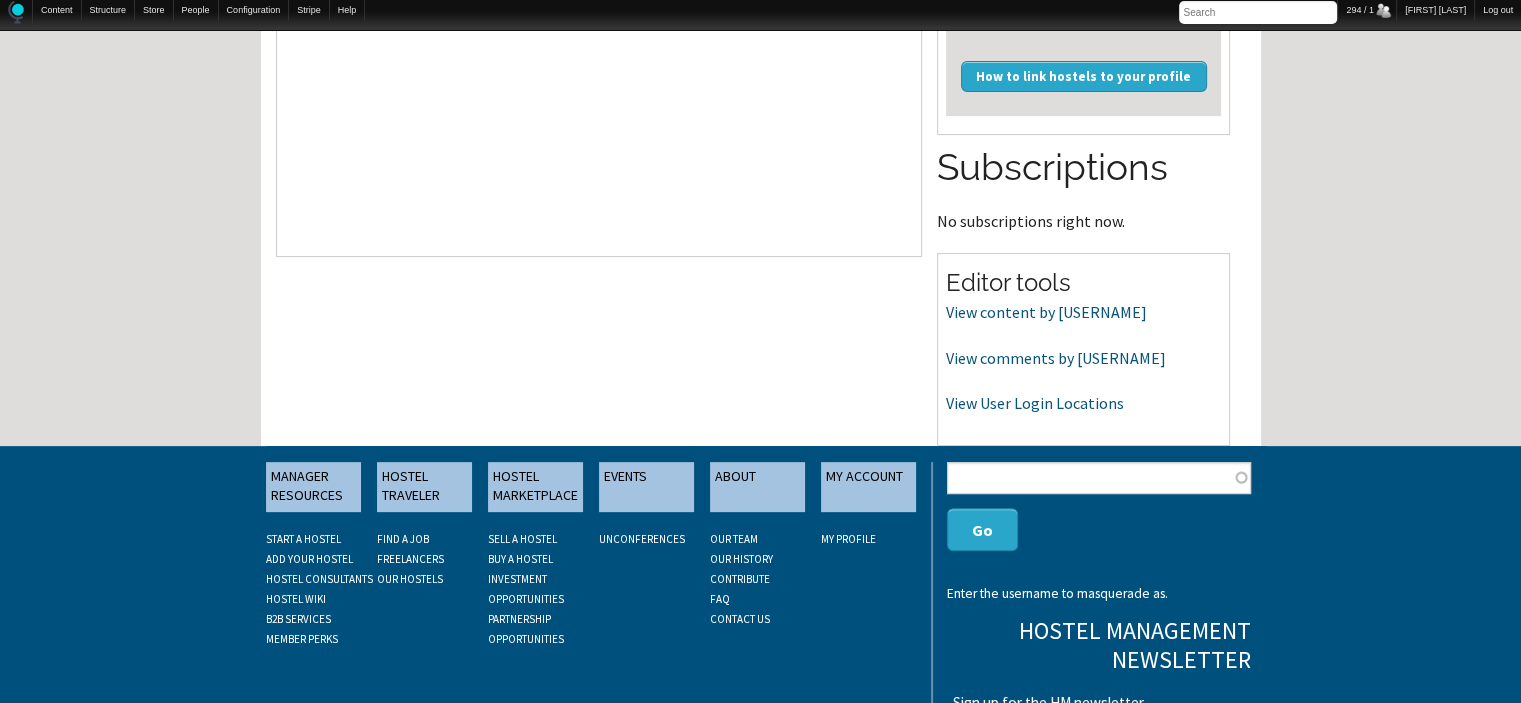 scroll, scrollTop: 653, scrollLeft: 0, axis: vertical 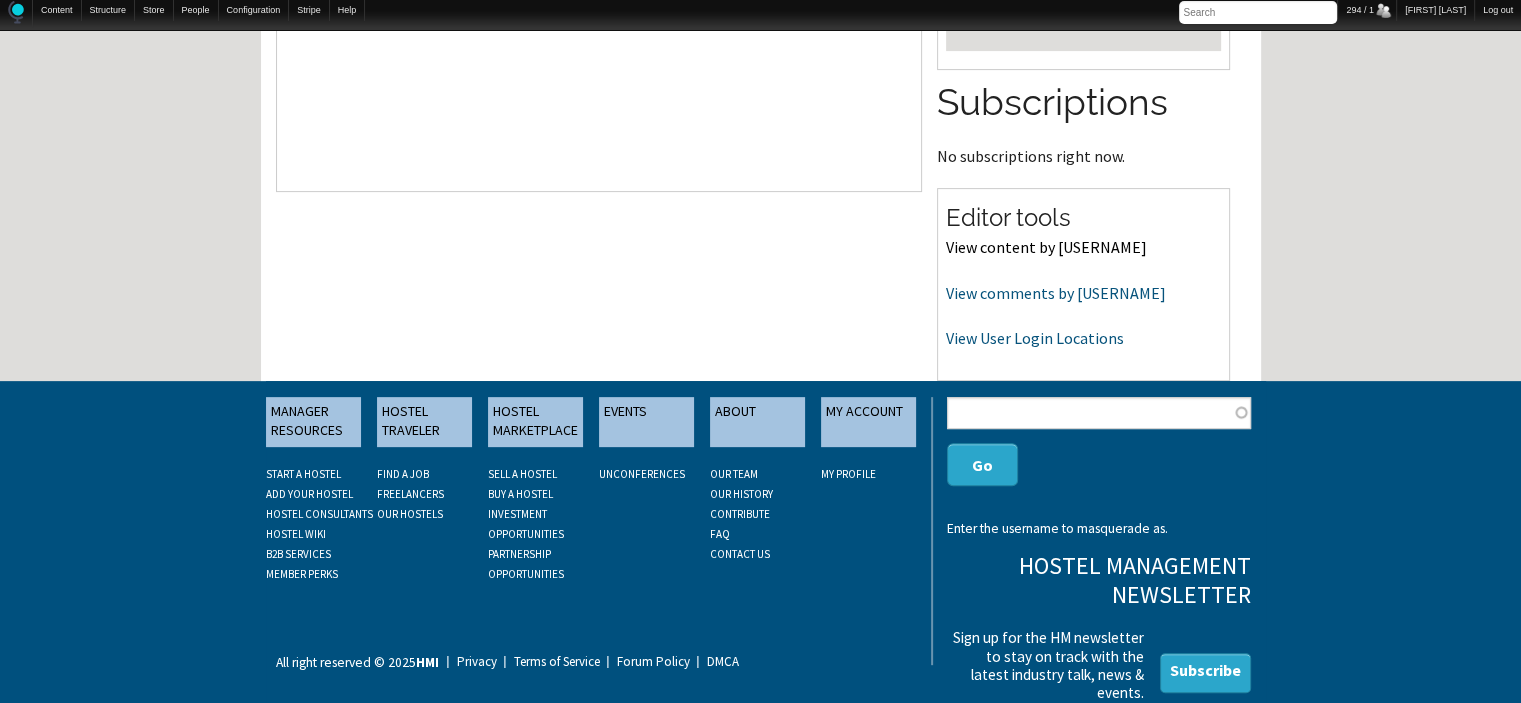 click on "View content by nextparadise" at bounding box center (1046, 247) 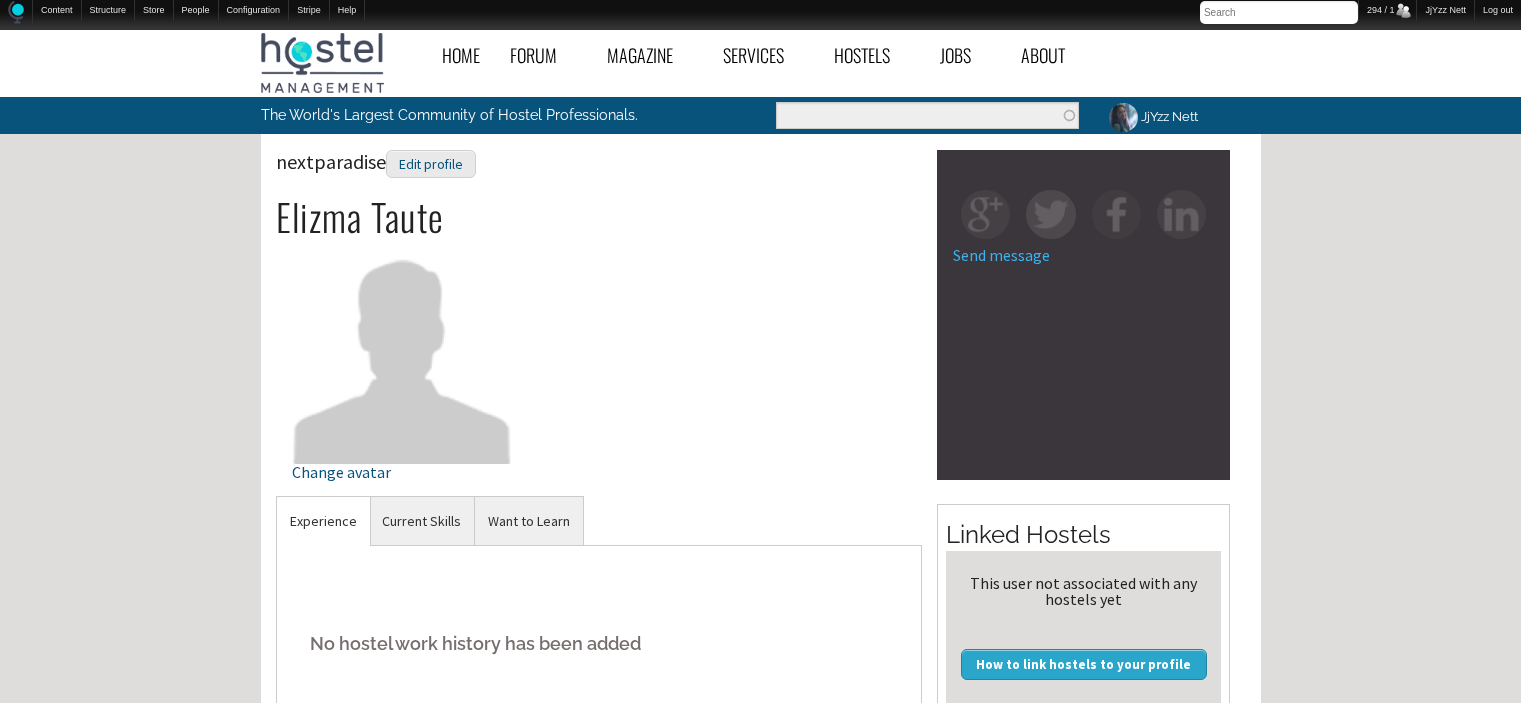 scroll, scrollTop: 653, scrollLeft: 0, axis: vertical 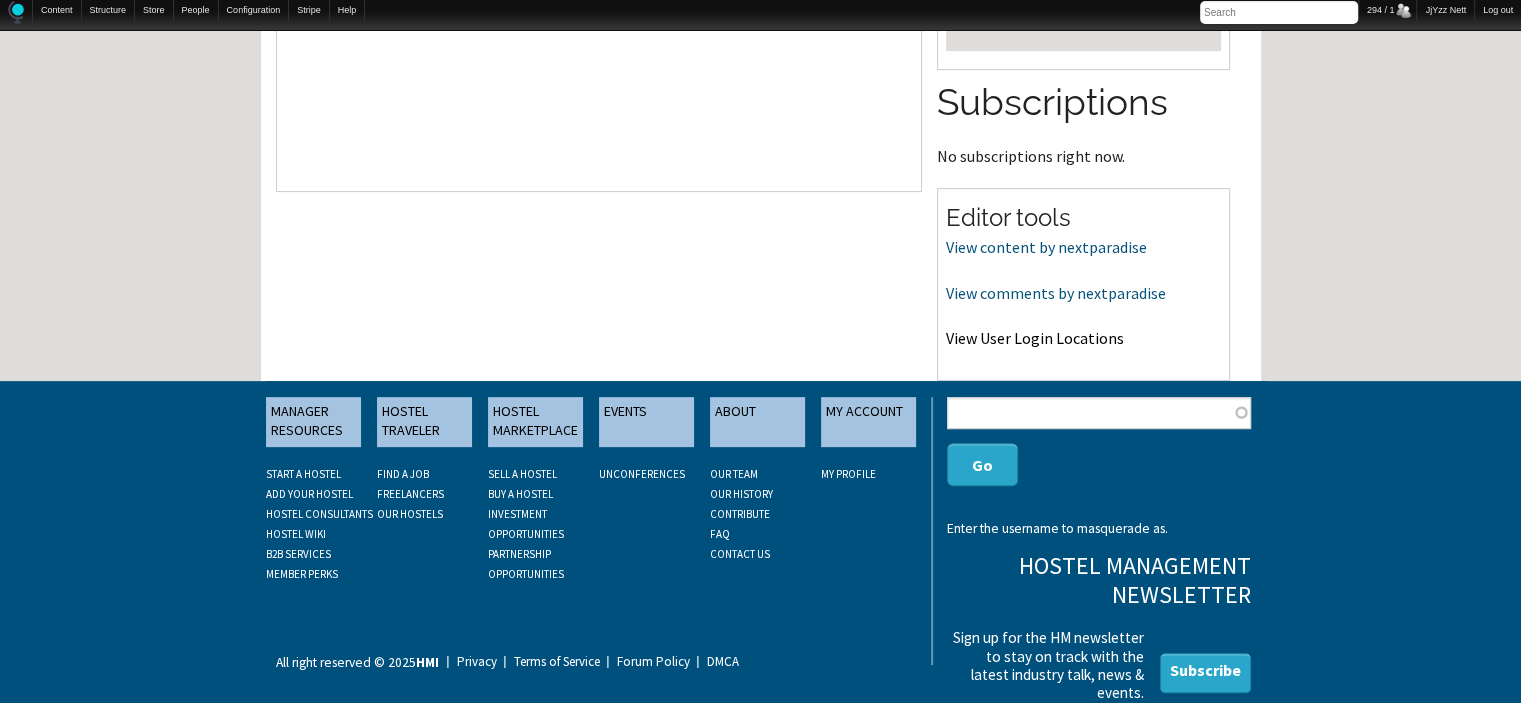 click on "View User Login Locations" at bounding box center [1035, 338] 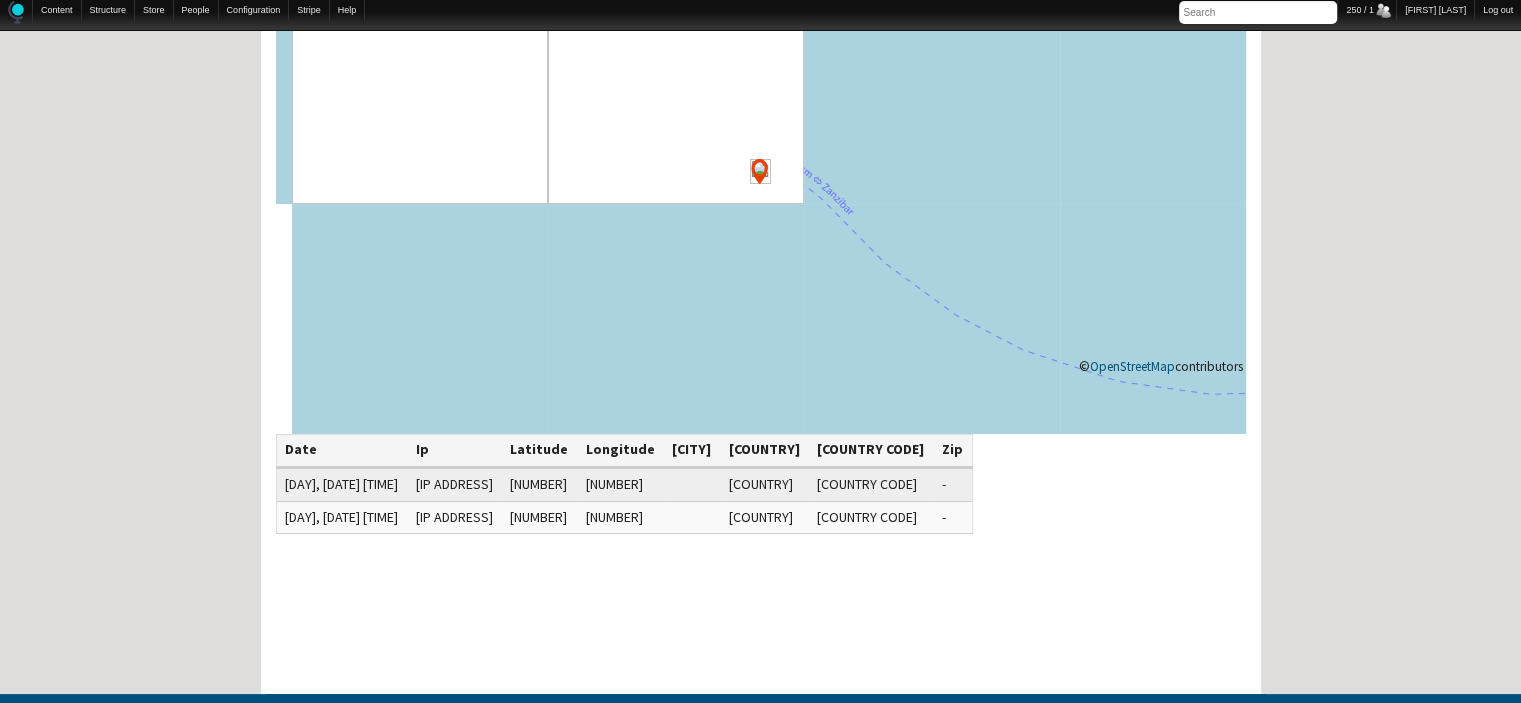 scroll, scrollTop: 280, scrollLeft: 0, axis: vertical 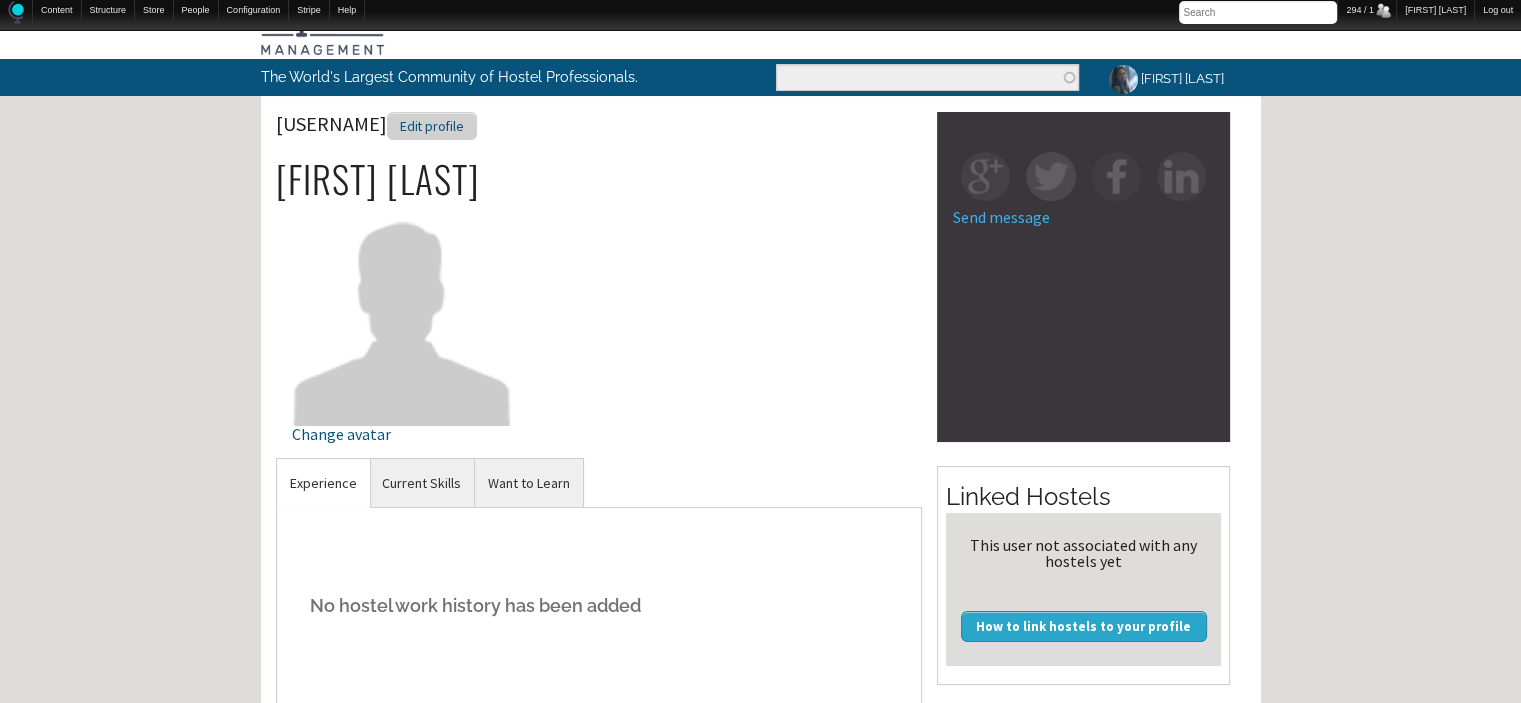 click on "Edit profile" at bounding box center [432, 126] 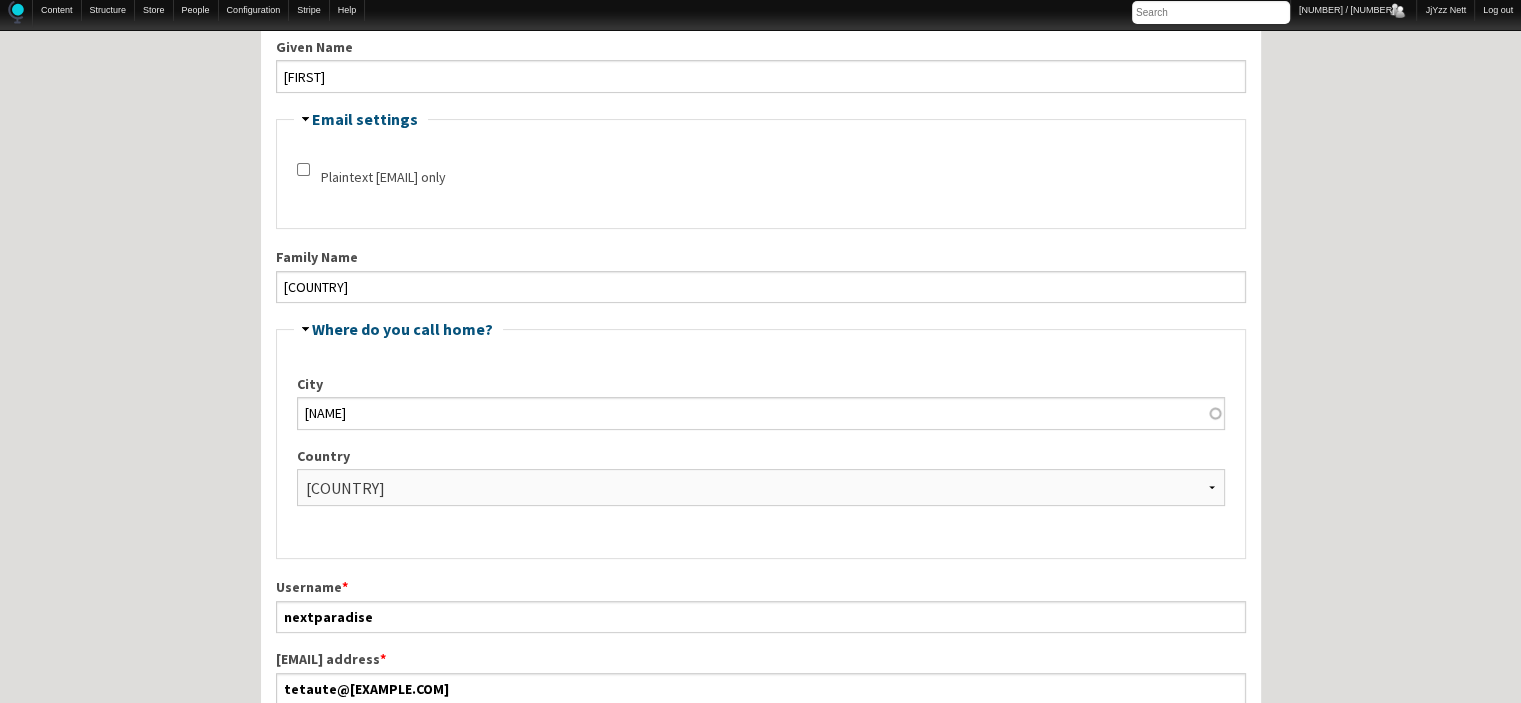 scroll, scrollTop: 520, scrollLeft: 0, axis: vertical 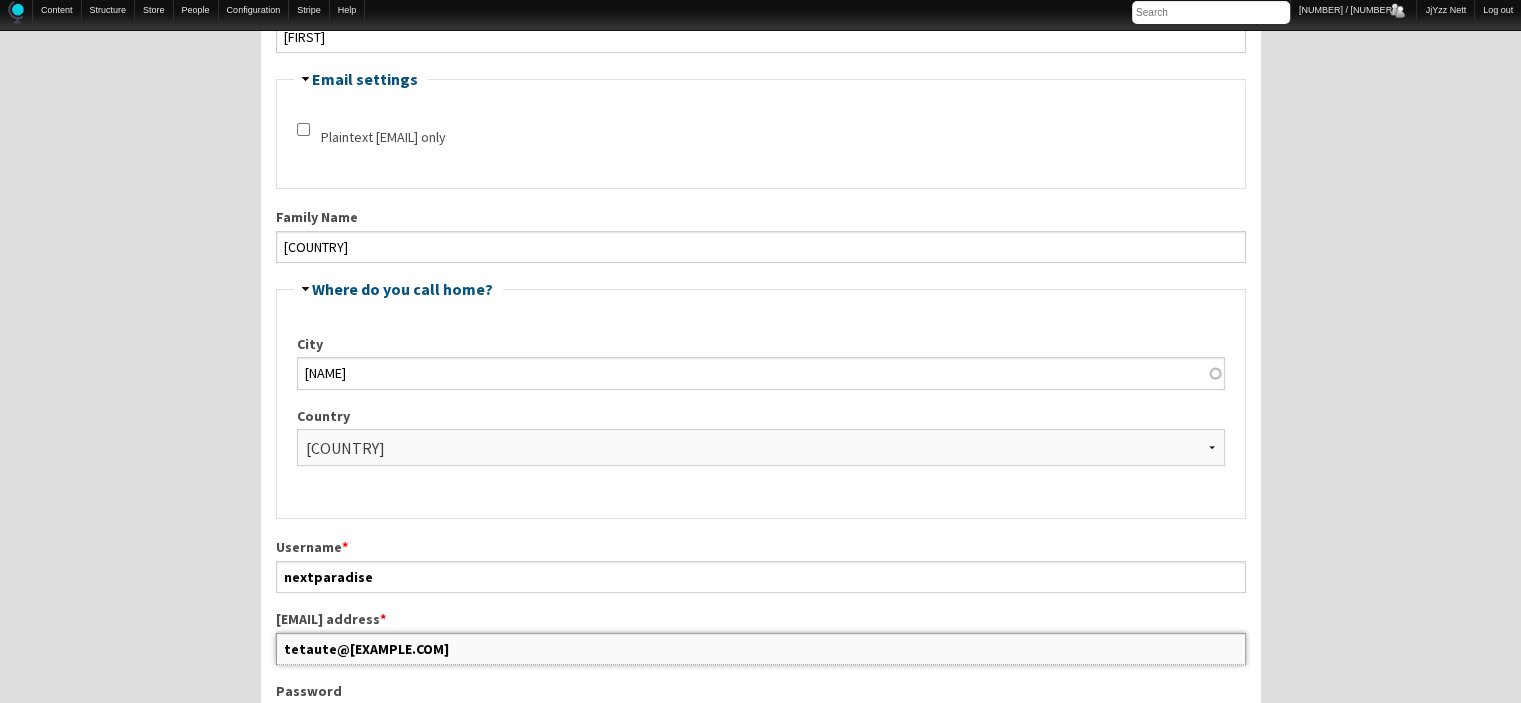 drag, startPoint x: 410, startPoint y: 633, endPoint x: 234, endPoint y: 623, distance: 176.28386 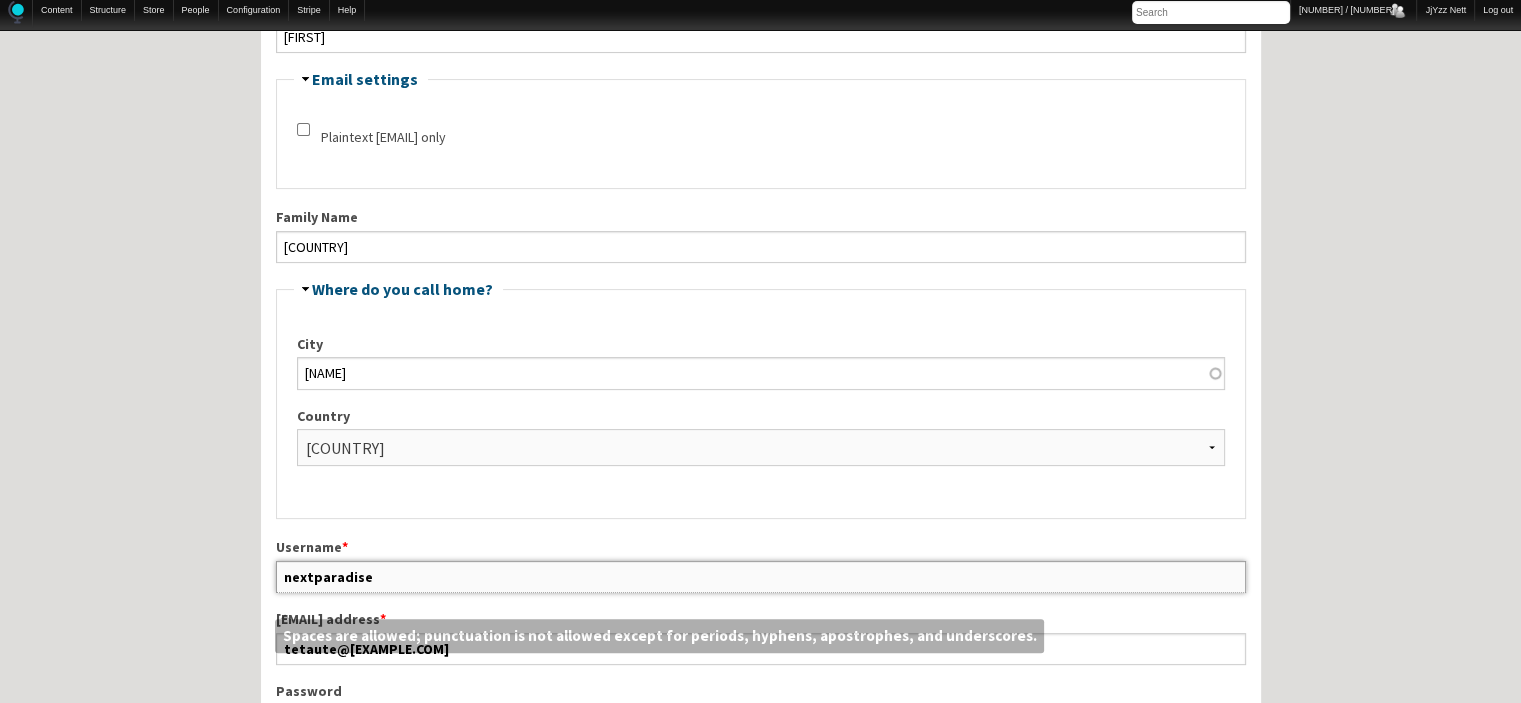 drag, startPoint x: 380, startPoint y: 572, endPoint x: 251, endPoint y: 569, distance: 129.03488 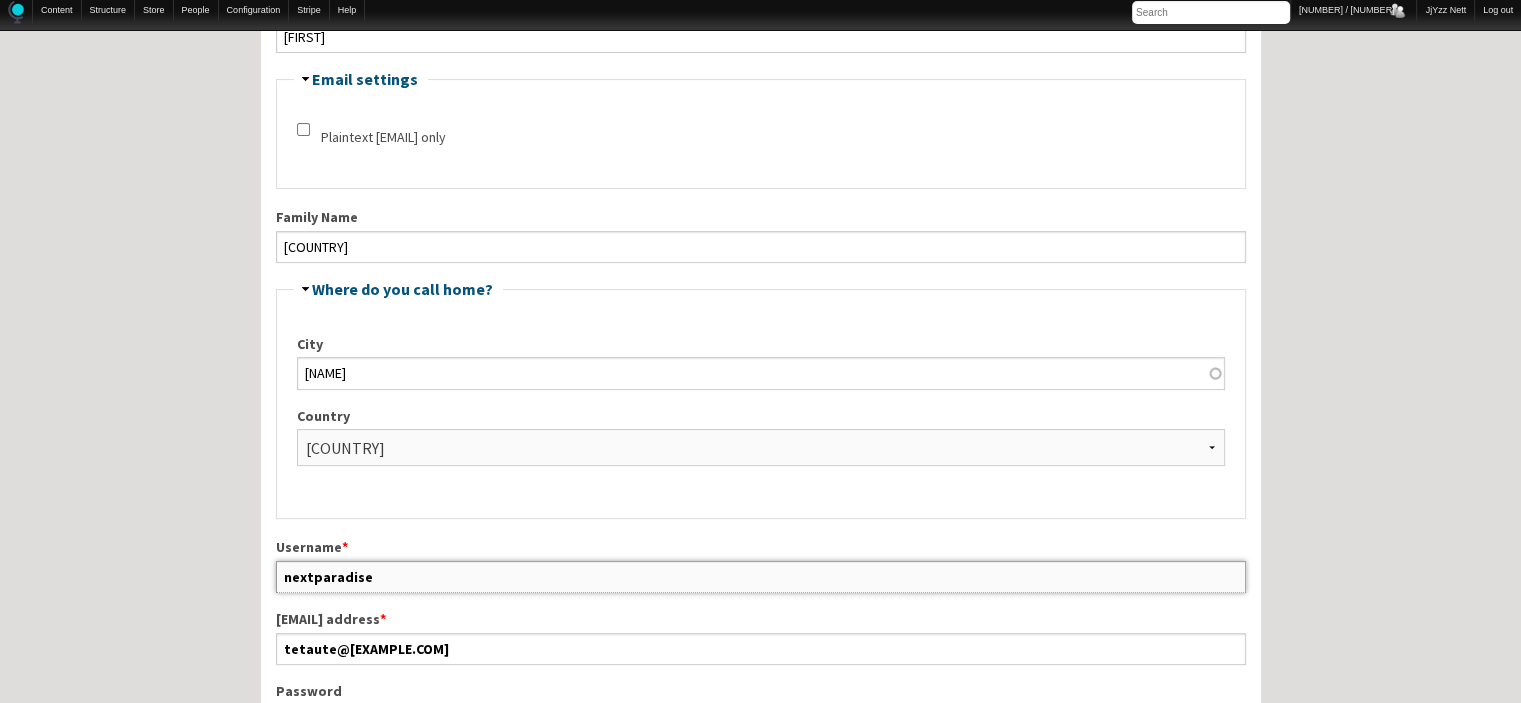 scroll, scrollTop: 1135, scrollLeft: 0, axis: vertical 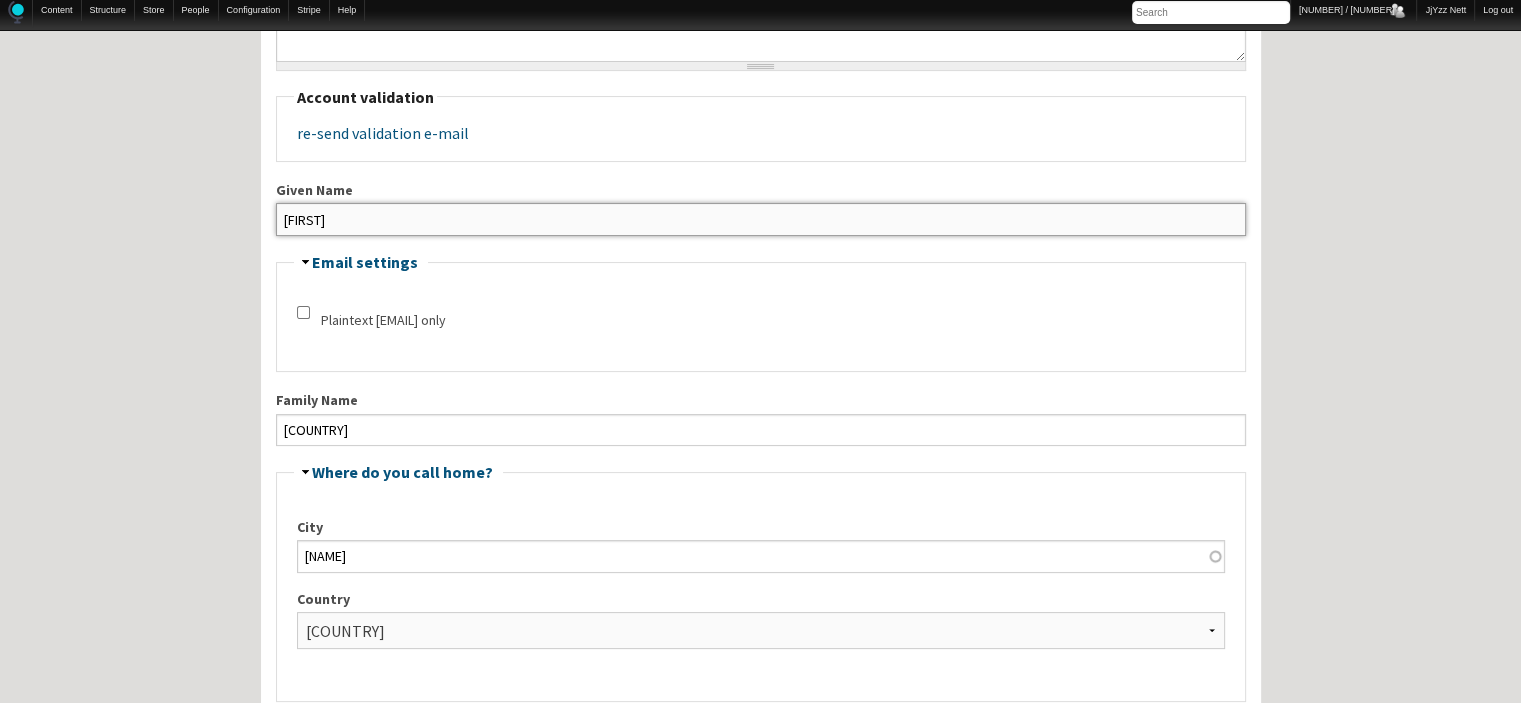 drag, startPoint x: 392, startPoint y: 209, endPoint x: 218, endPoint y: 225, distance: 174.73409 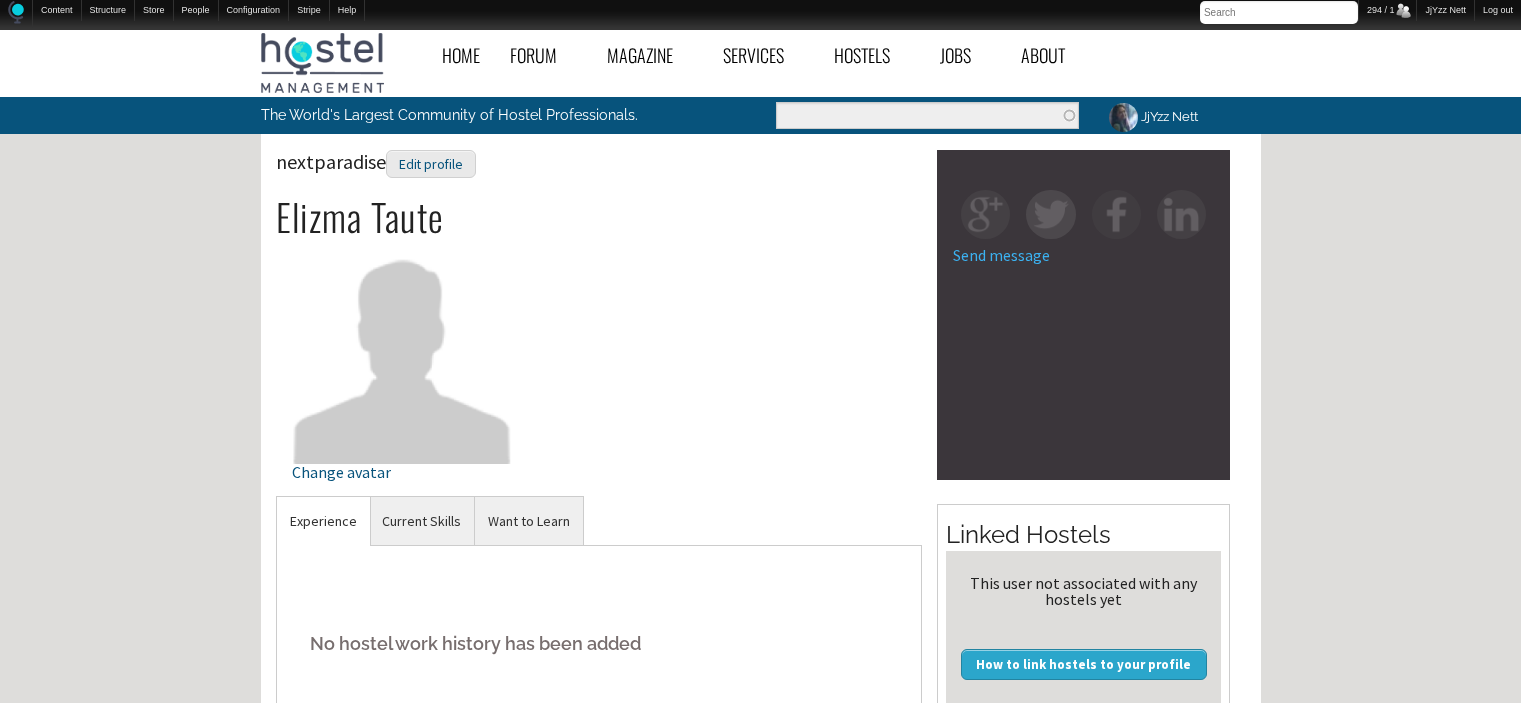 scroll, scrollTop: 38, scrollLeft: 0, axis: vertical 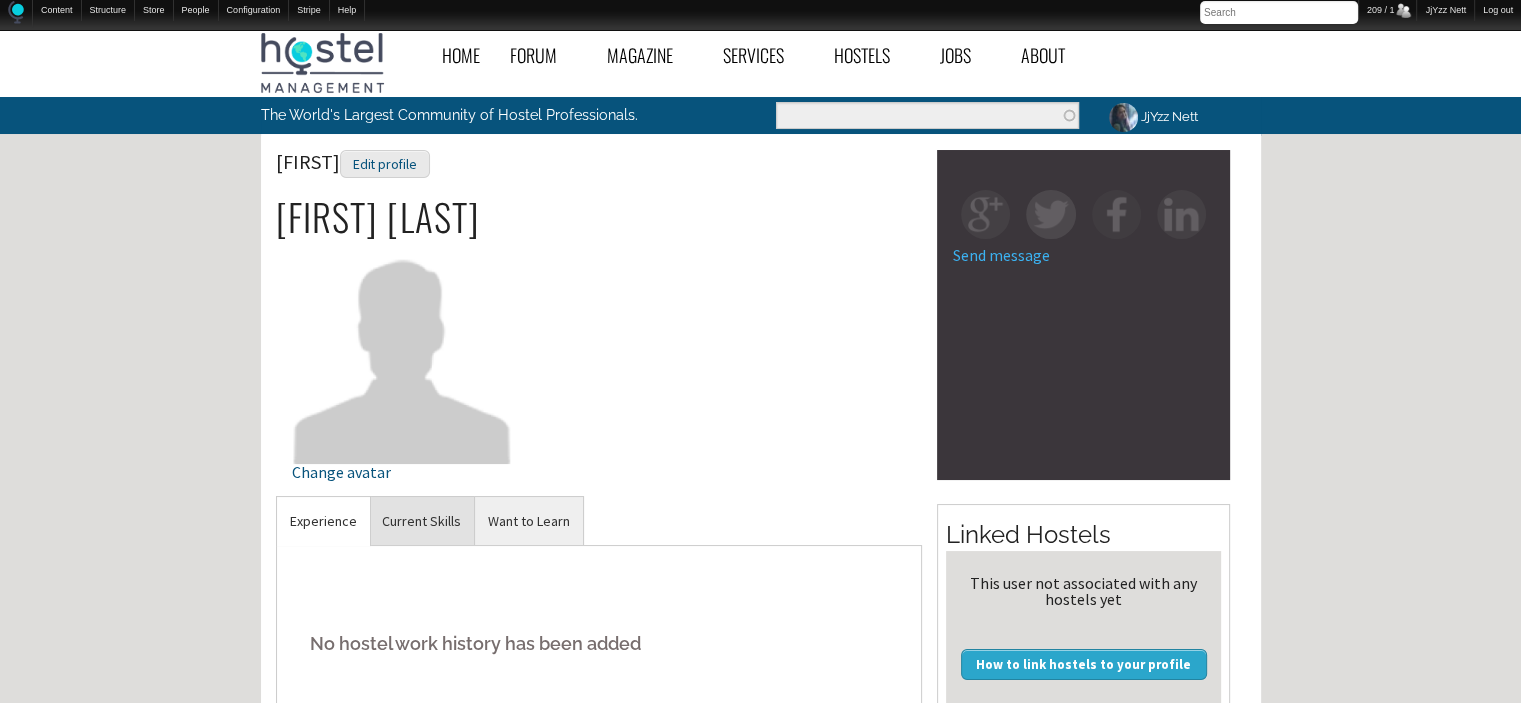 click on "Current Skills" at bounding box center (323, 521) 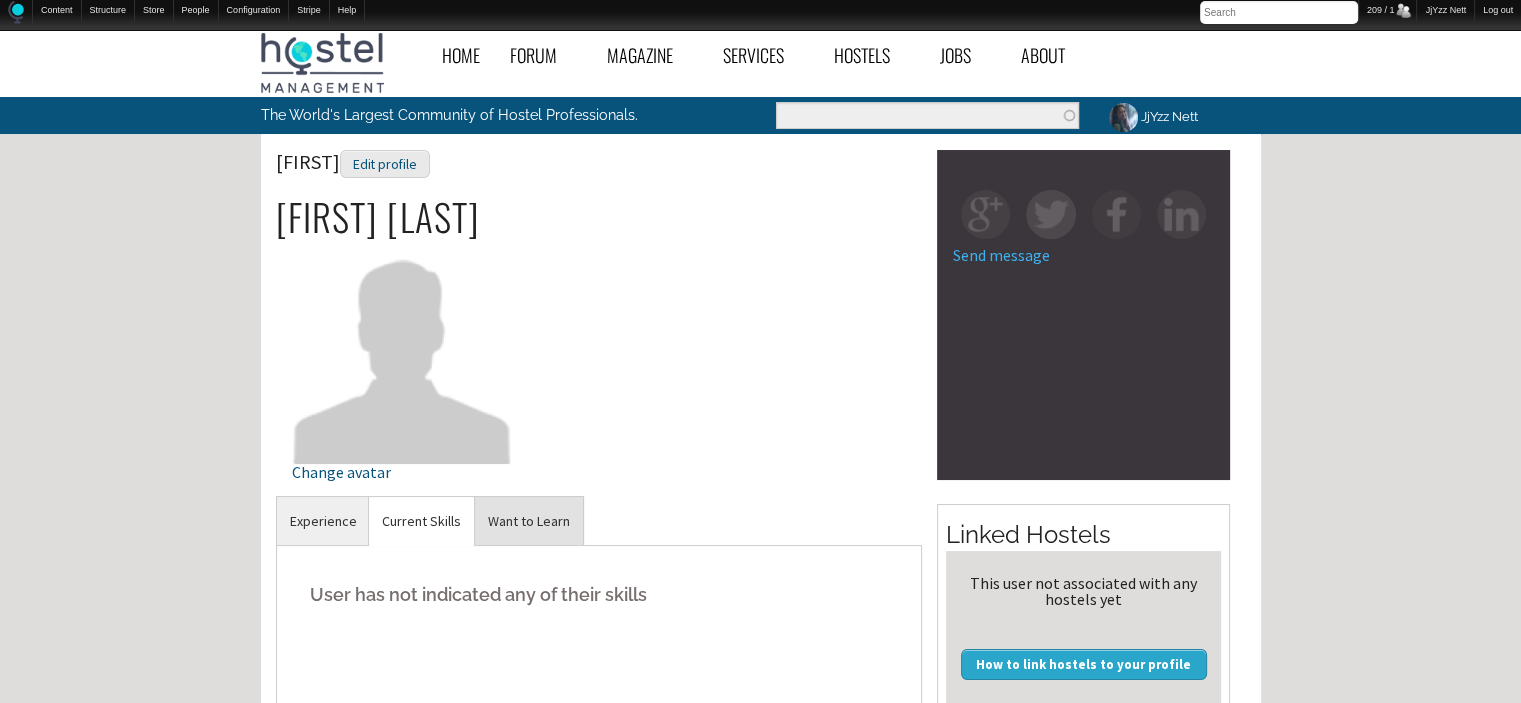 click on "Want to Learn" at bounding box center [323, 521] 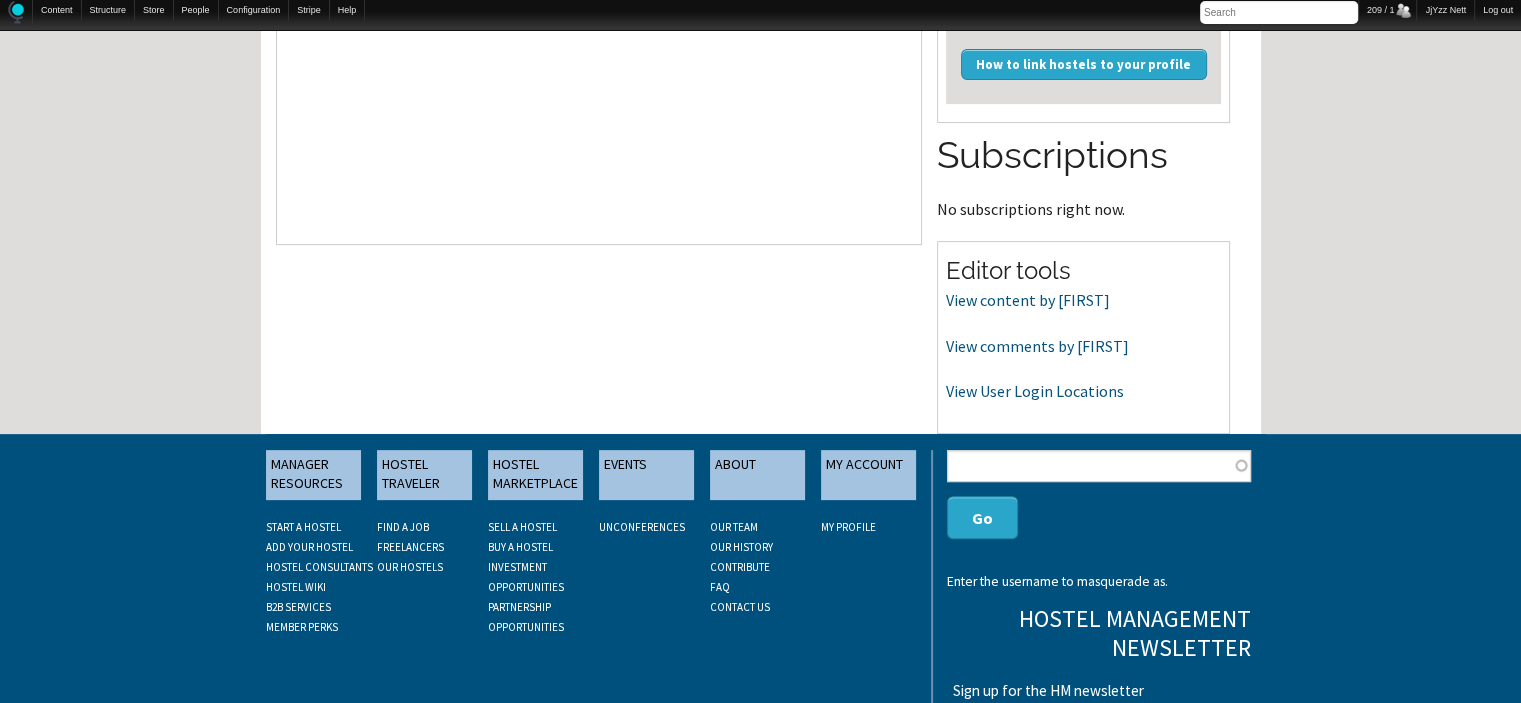 scroll, scrollTop: 640, scrollLeft: 0, axis: vertical 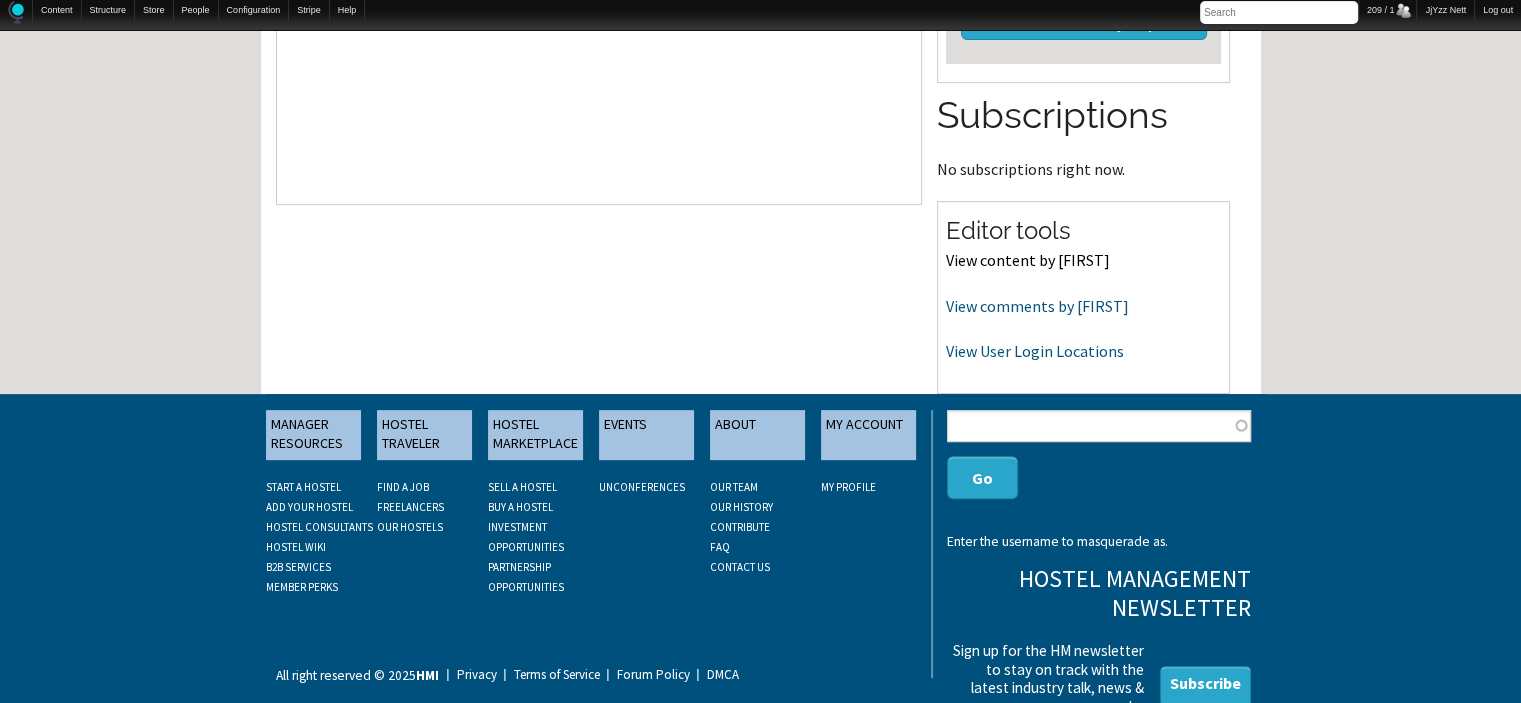 click on "View content by [NAME]" at bounding box center [1028, 260] 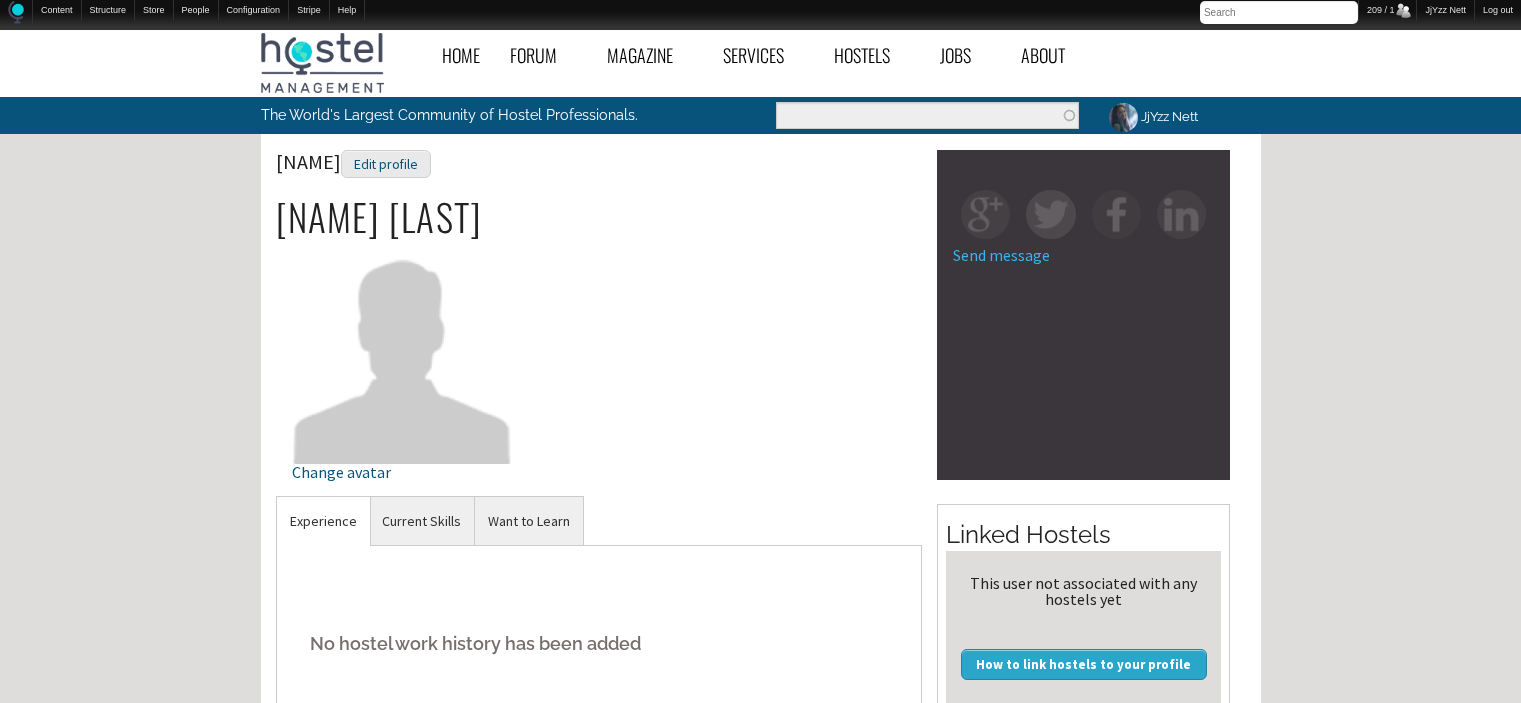 scroll, scrollTop: 640, scrollLeft: 0, axis: vertical 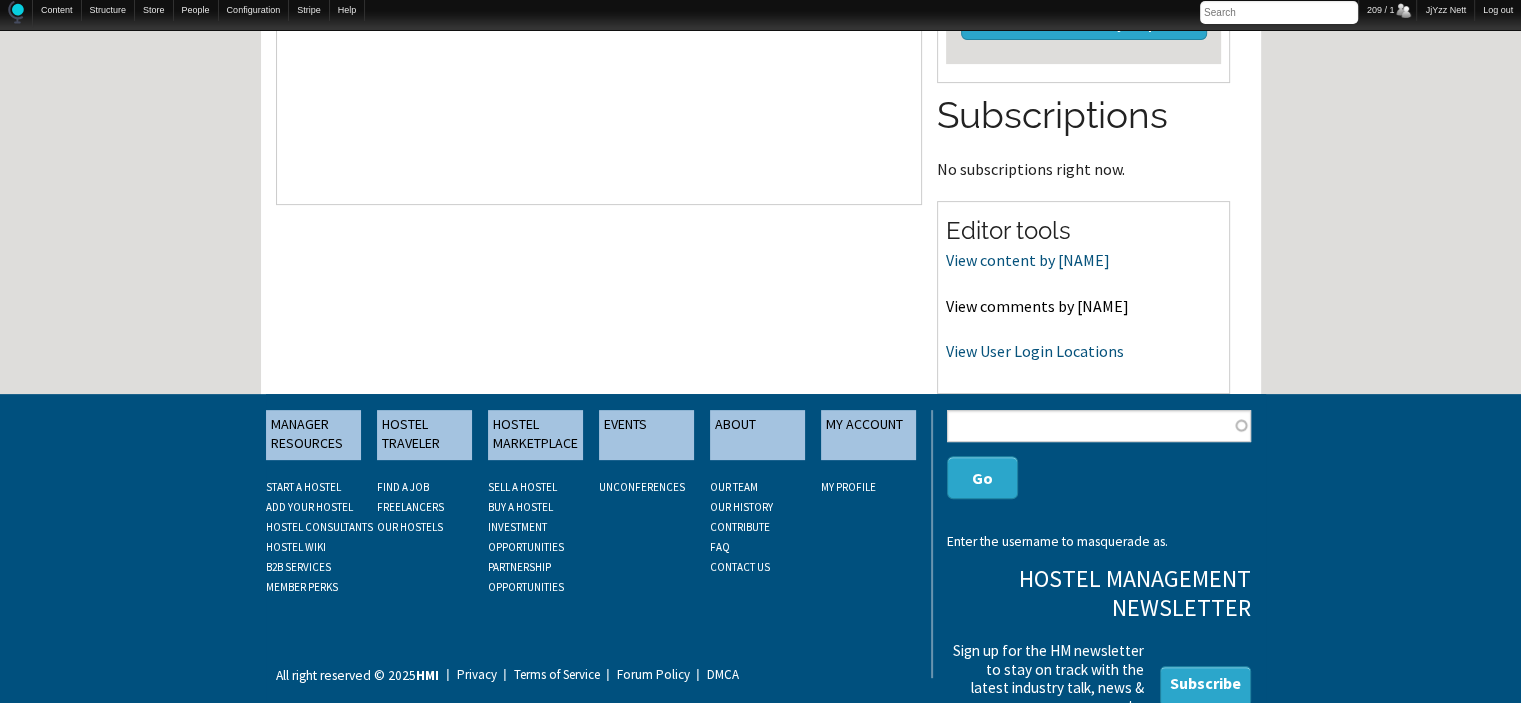 click on "View comments by [NAME]" at bounding box center [1037, 306] 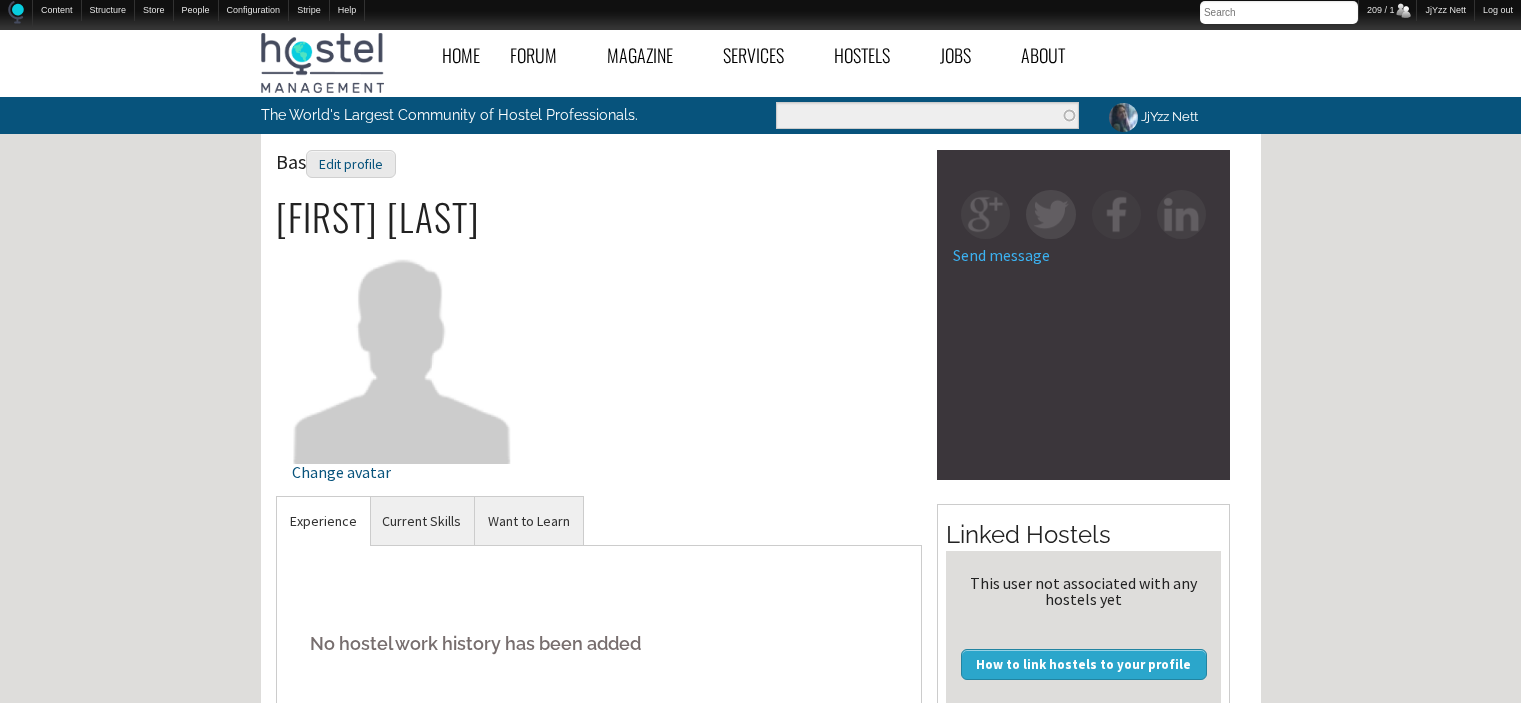 scroll, scrollTop: 640, scrollLeft: 0, axis: vertical 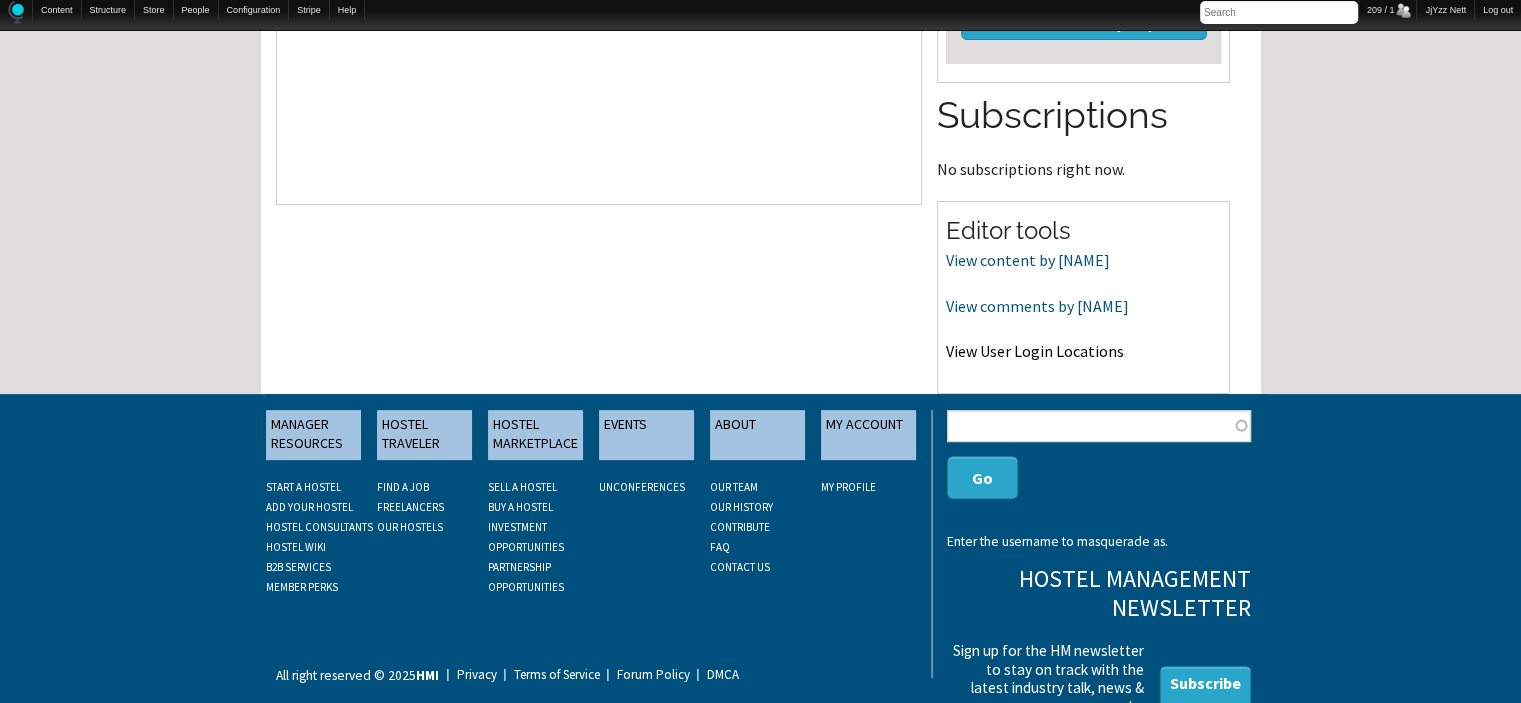 click on "View User Login Locations" at bounding box center (1035, 351) 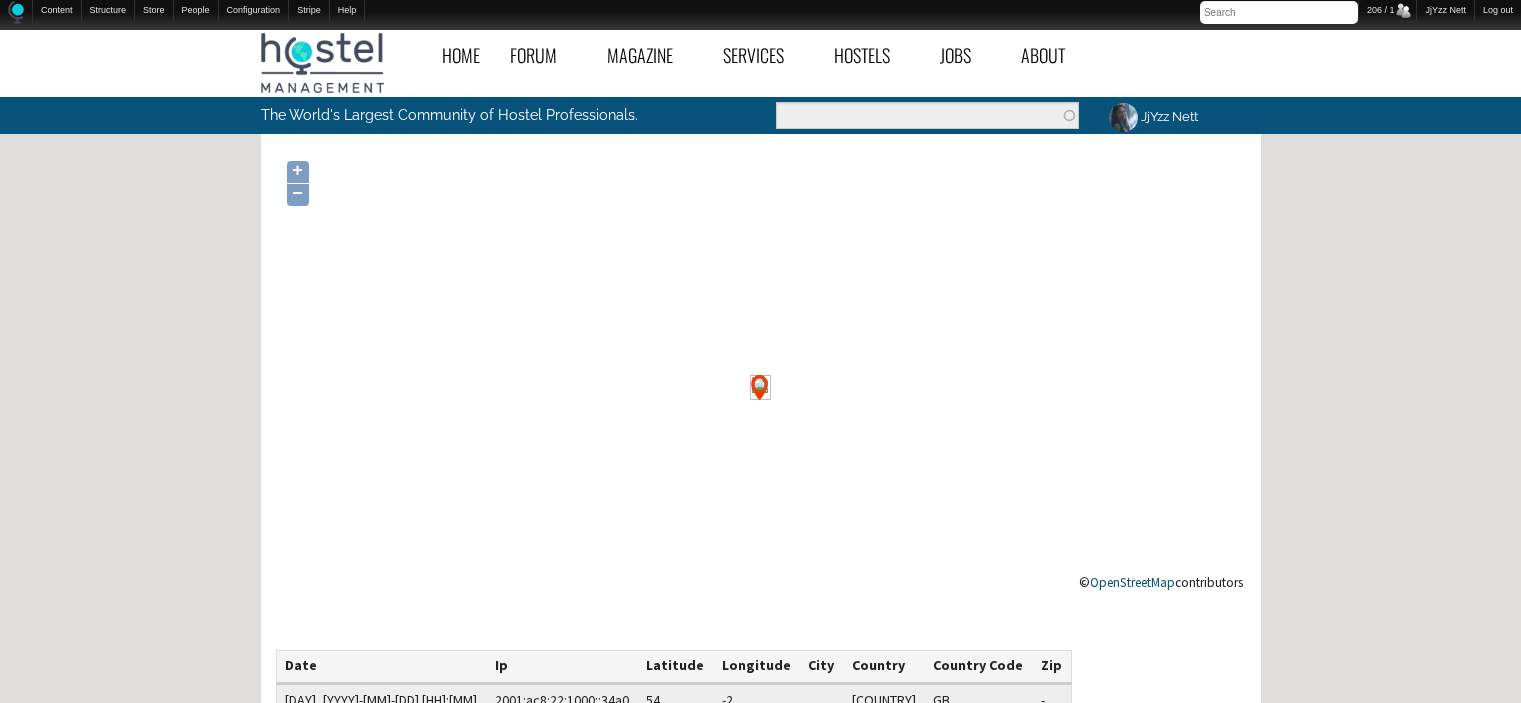 scroll, scrollTop: 0, scrollLeft: 0, axis: both 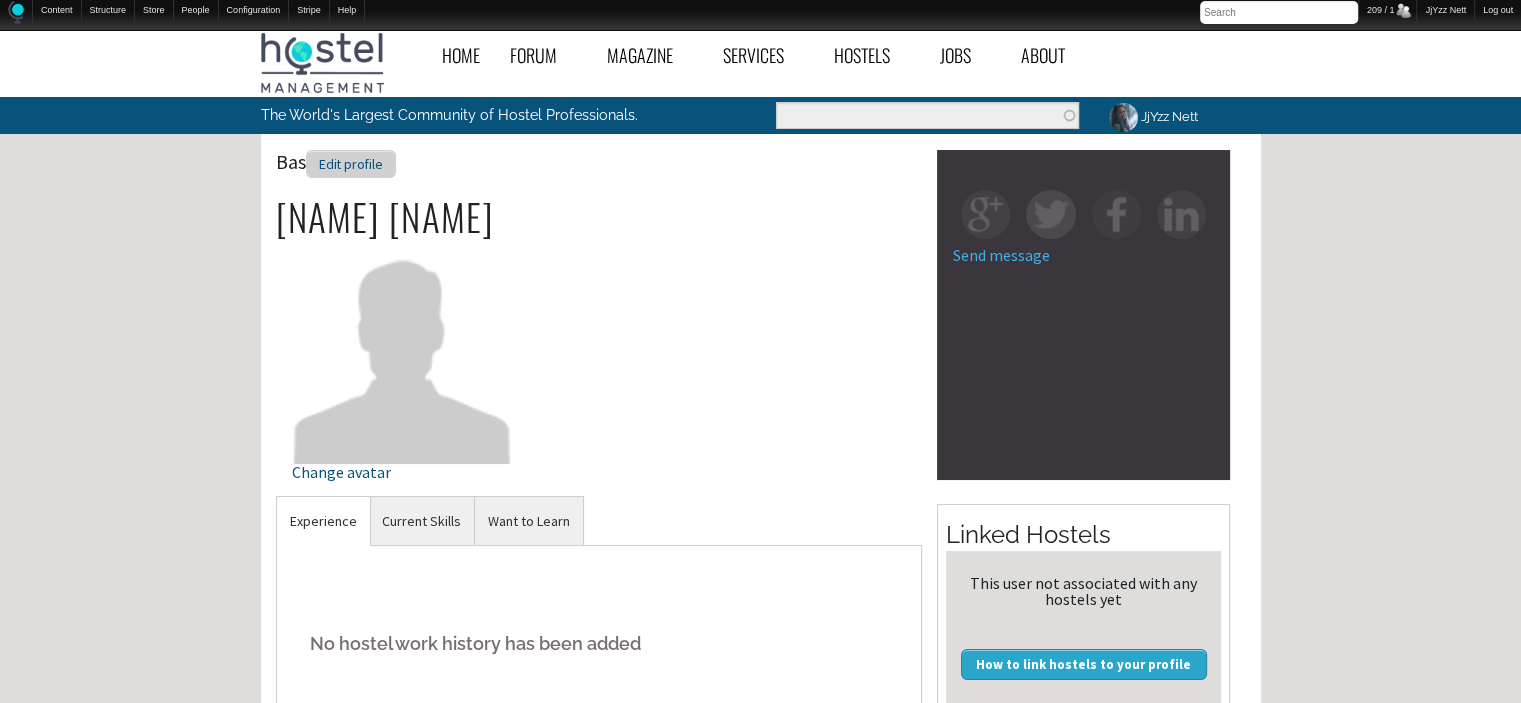 click on "Edit profile" at bounding box center [351, 164] 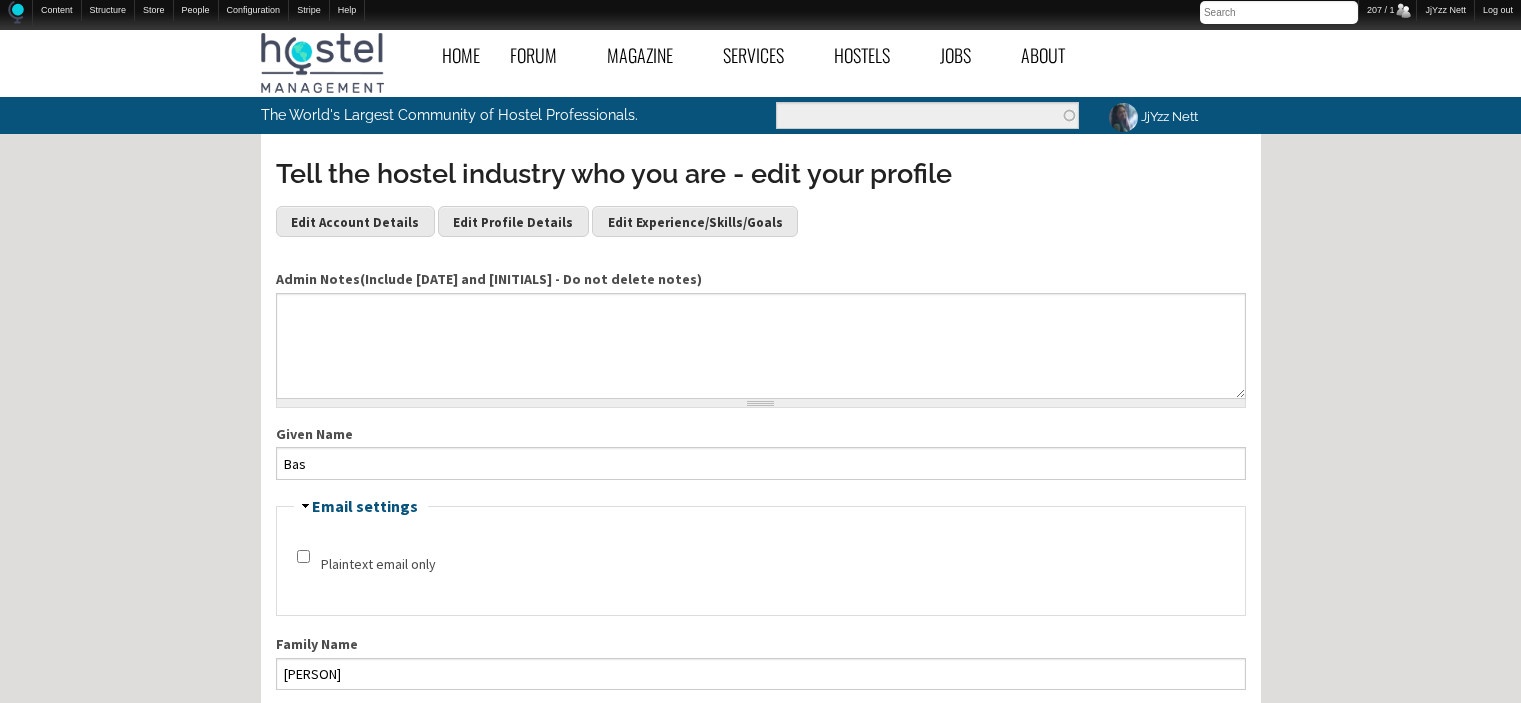 scroll, scrollTop: 0, scrollLeft: 0, axis: both 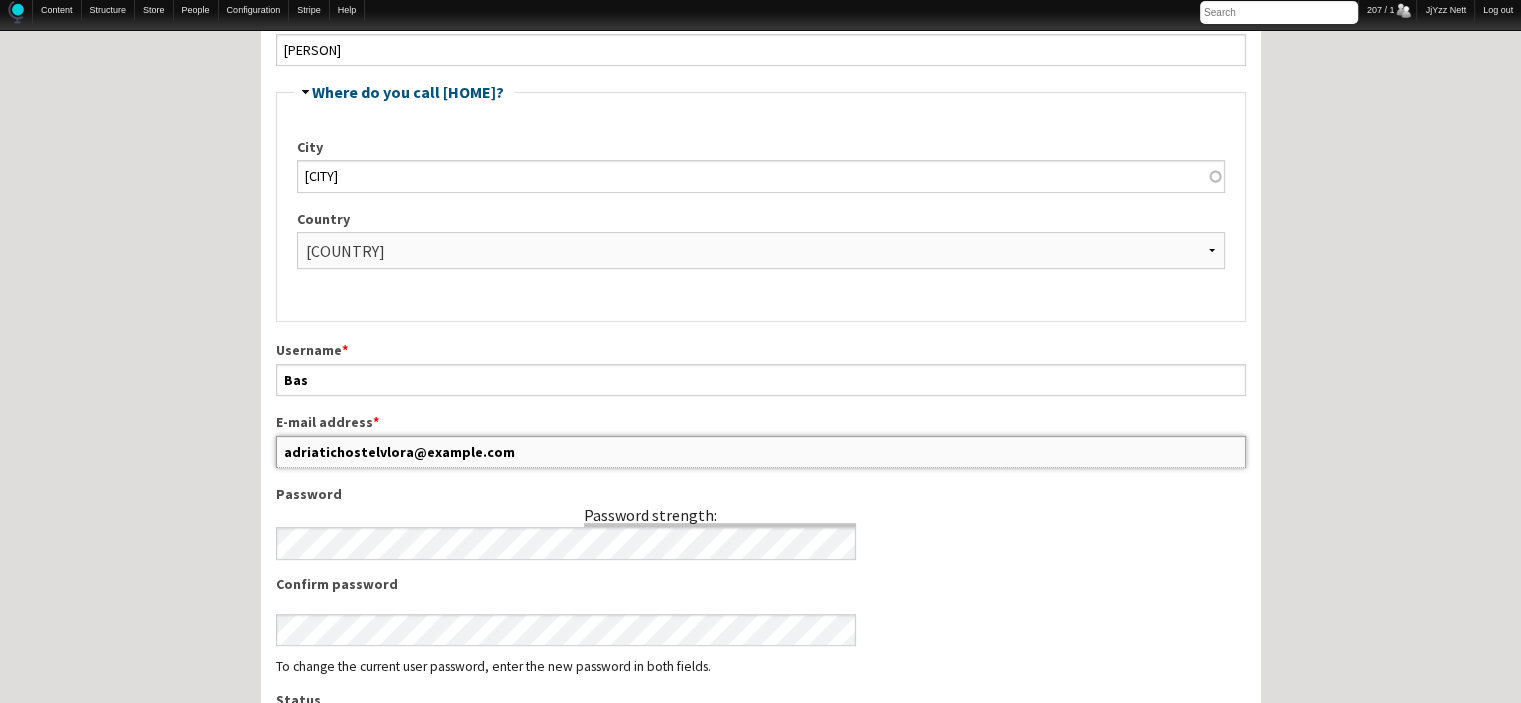 drag, startPoint x: 400, startPoint y: 452, endPoint x: 216, endPoint y: 427, distance: 185.6906 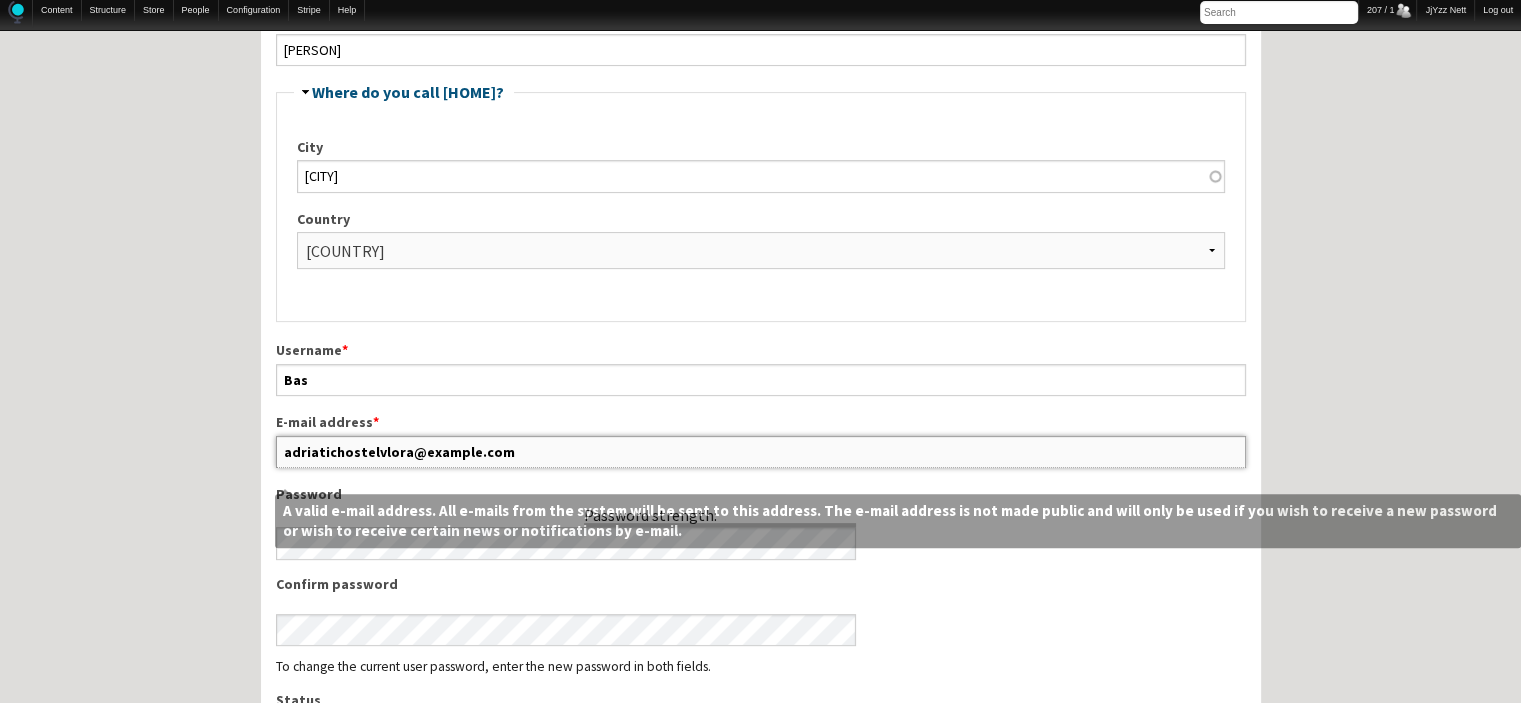 drag, startPoint x: 497, startPoint y: 444, endPoint x: 242, endPoint y: 431, distance: 255.33116 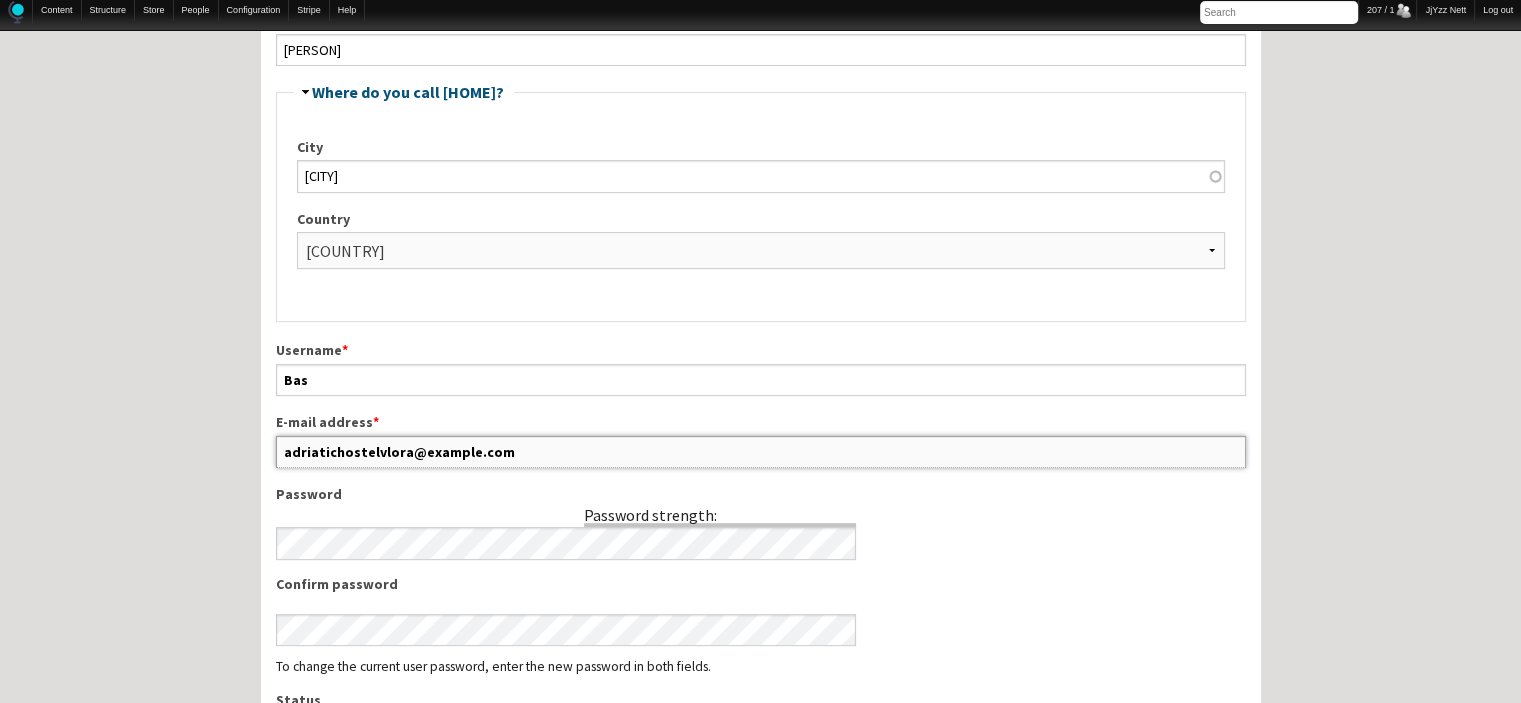 scroll, scrollTop: 0, scrollLeft: 0, axis: both 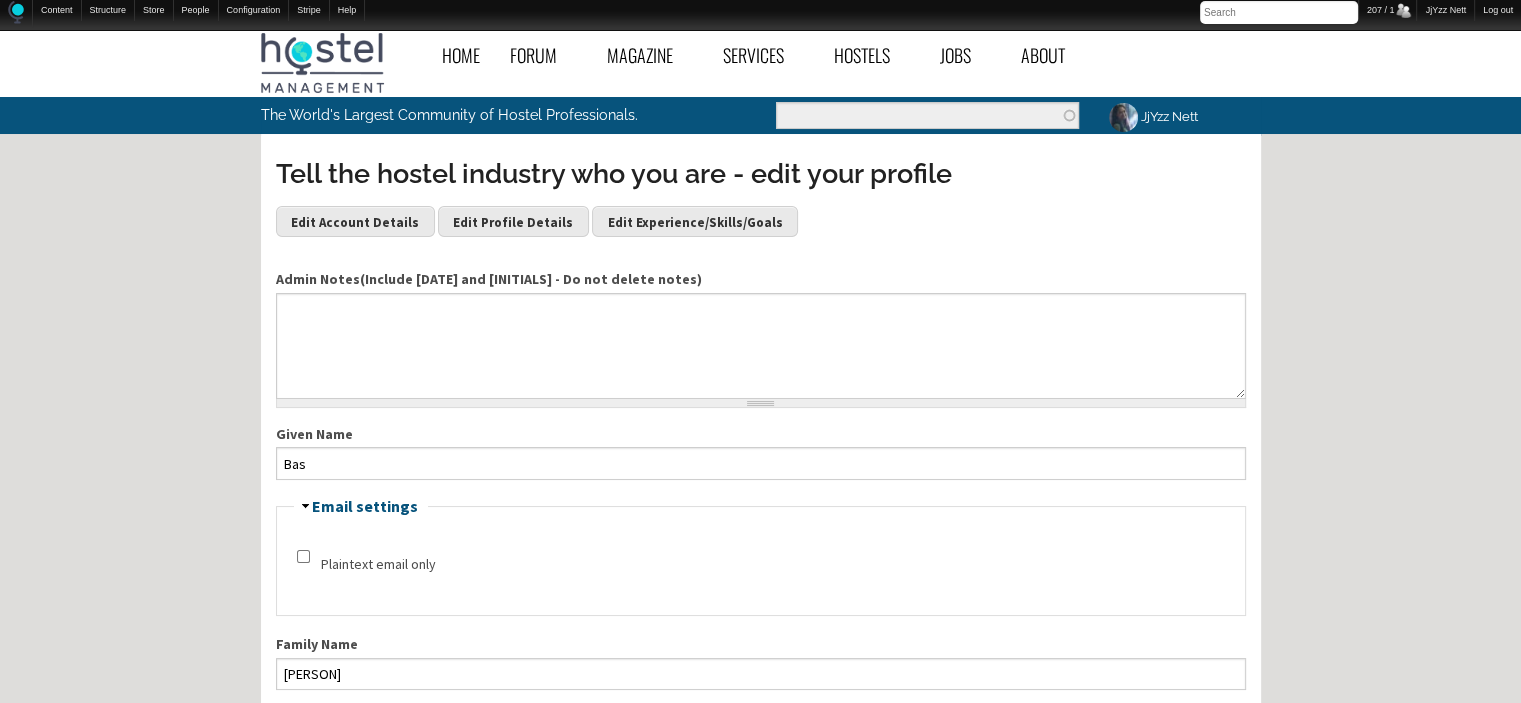 click on "Search form
Search
Search" at bounding box center [927, 116] 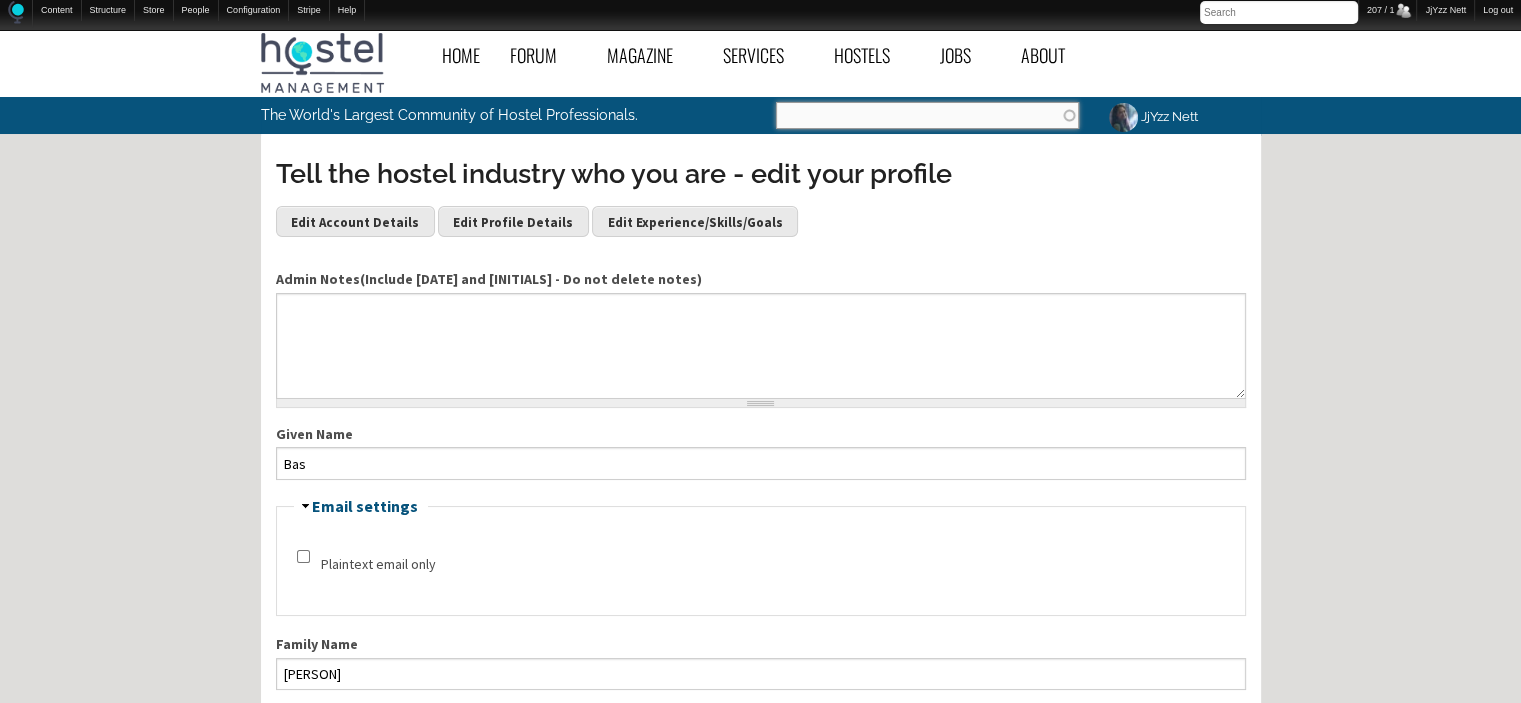 click on "Search" at bounding box center [927, 115] 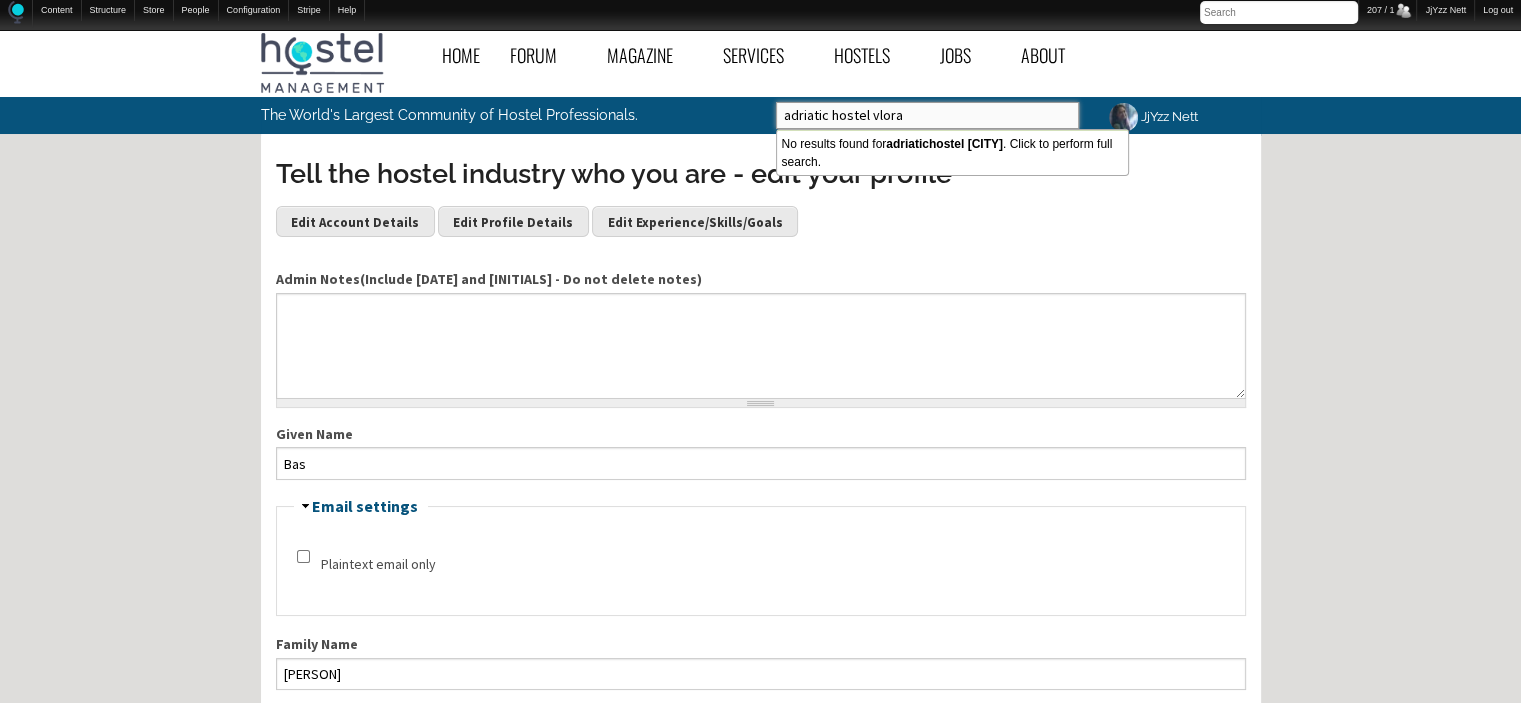 type on "adriatic hostel vlora" 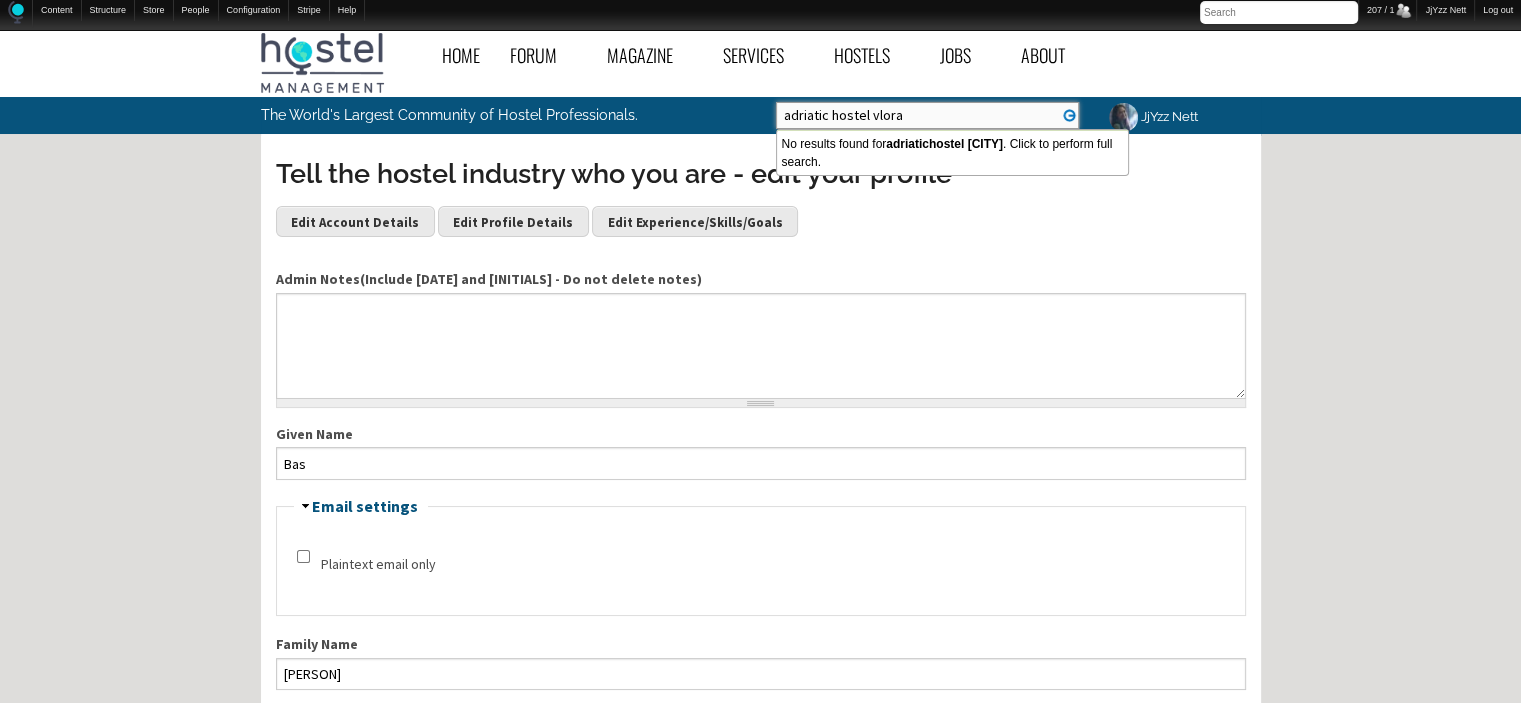 click on "Search" at bounding box center (0, 0) 